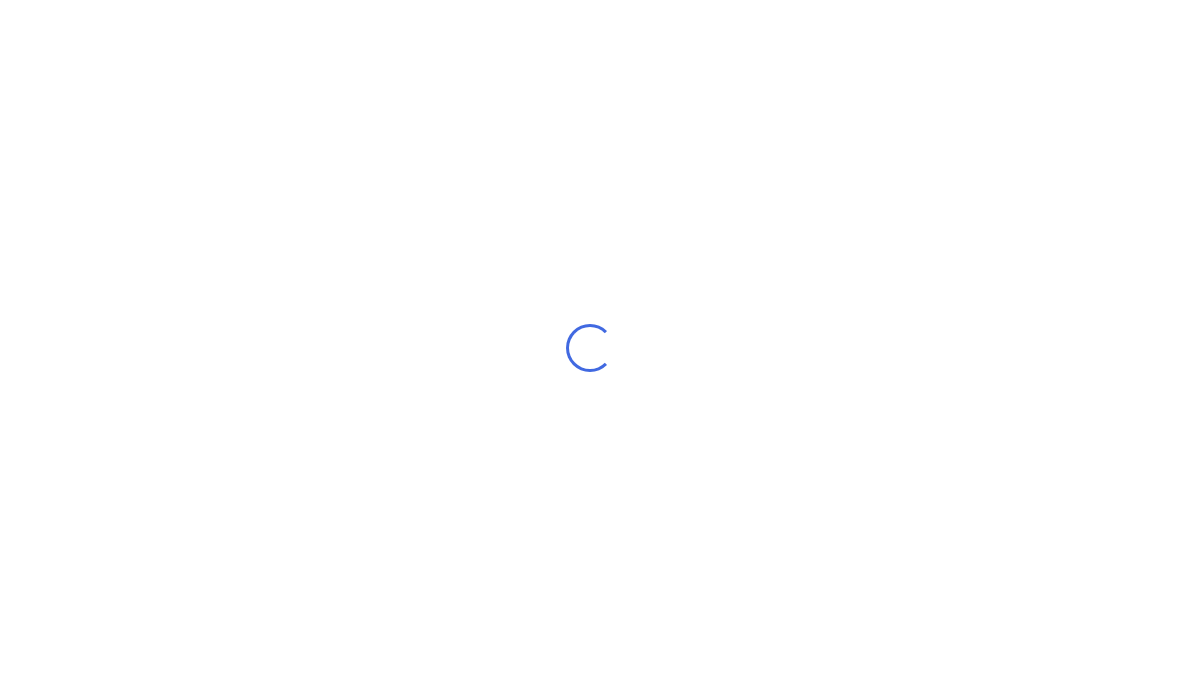 scroll, scrollTop: 80, scrollLeft: 0, axis: vertical 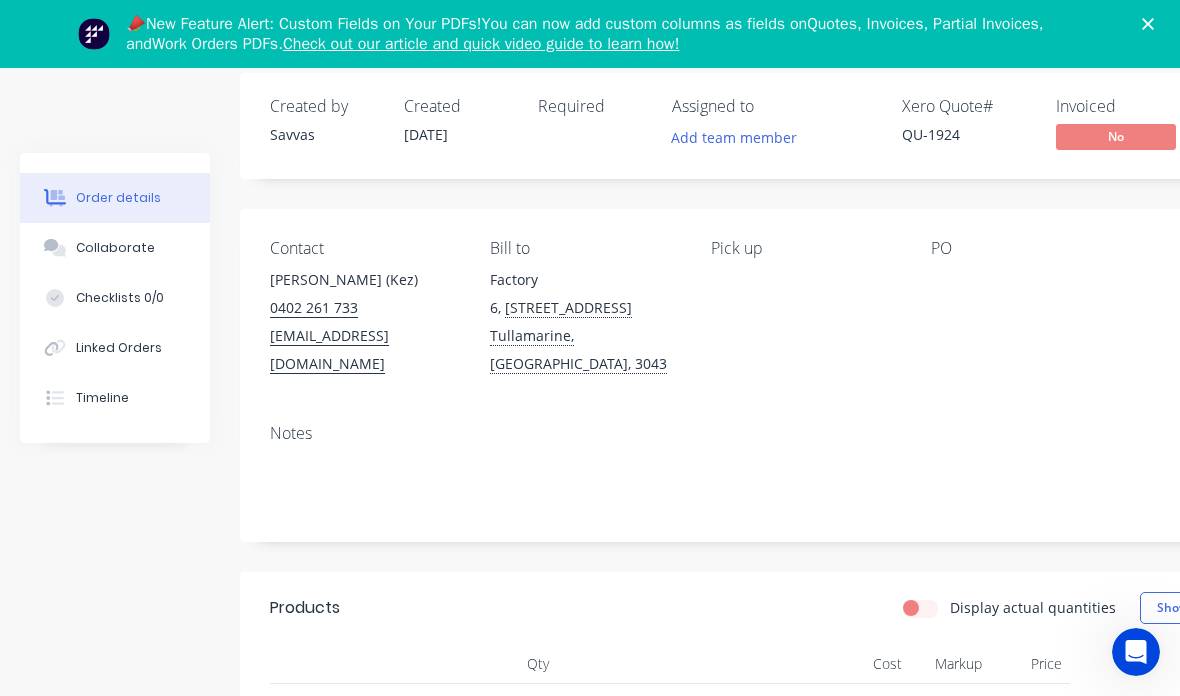 click on "📣New Feature Alert: Custom Fields on Your PDFs!  You can now add custom columns as fields on  Quotes, Invoices, Partial Invoices , and  Work Orders   PDFs .  Check out our article and quick video guide to learn how!" at bounding box center [590, 34] 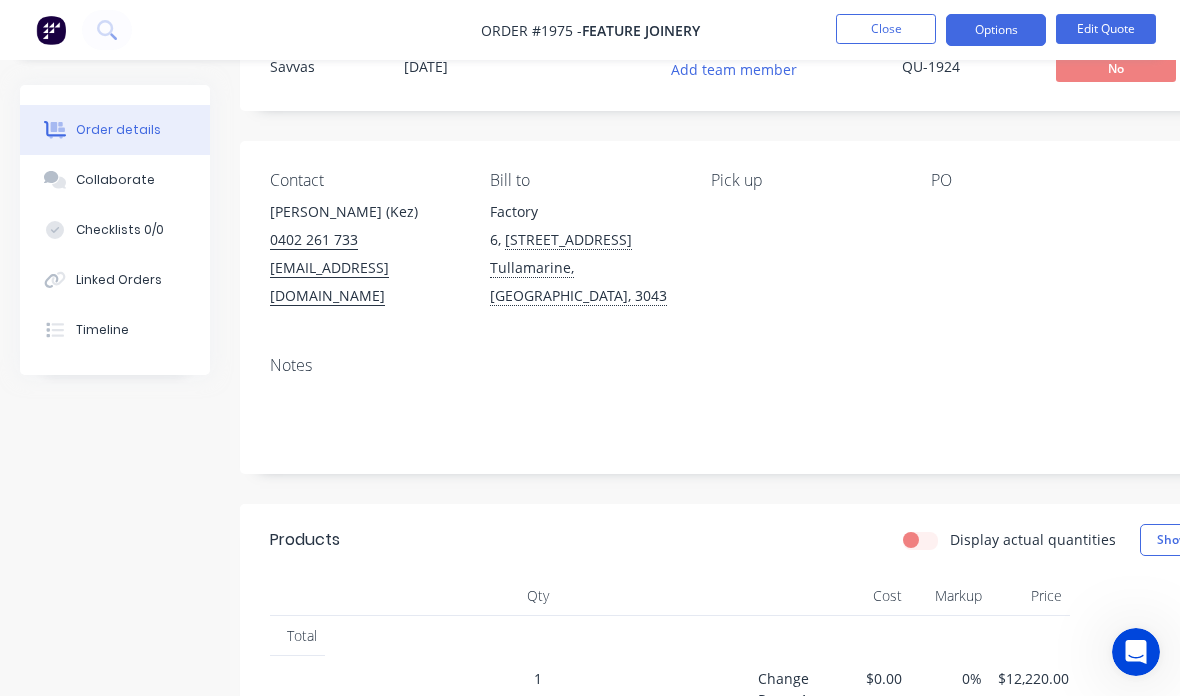 click on "Close" at bounding box center [886, 29] 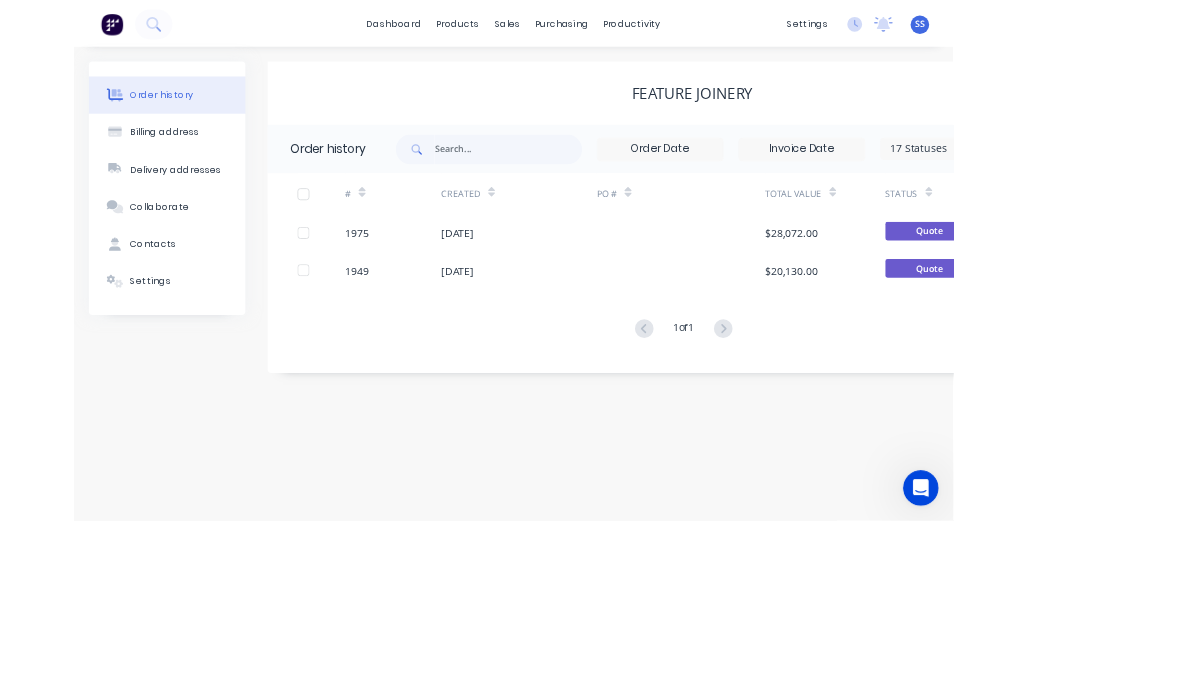 scroll, scrollTop: 0, scrollLeft: 3, axis: horizontal 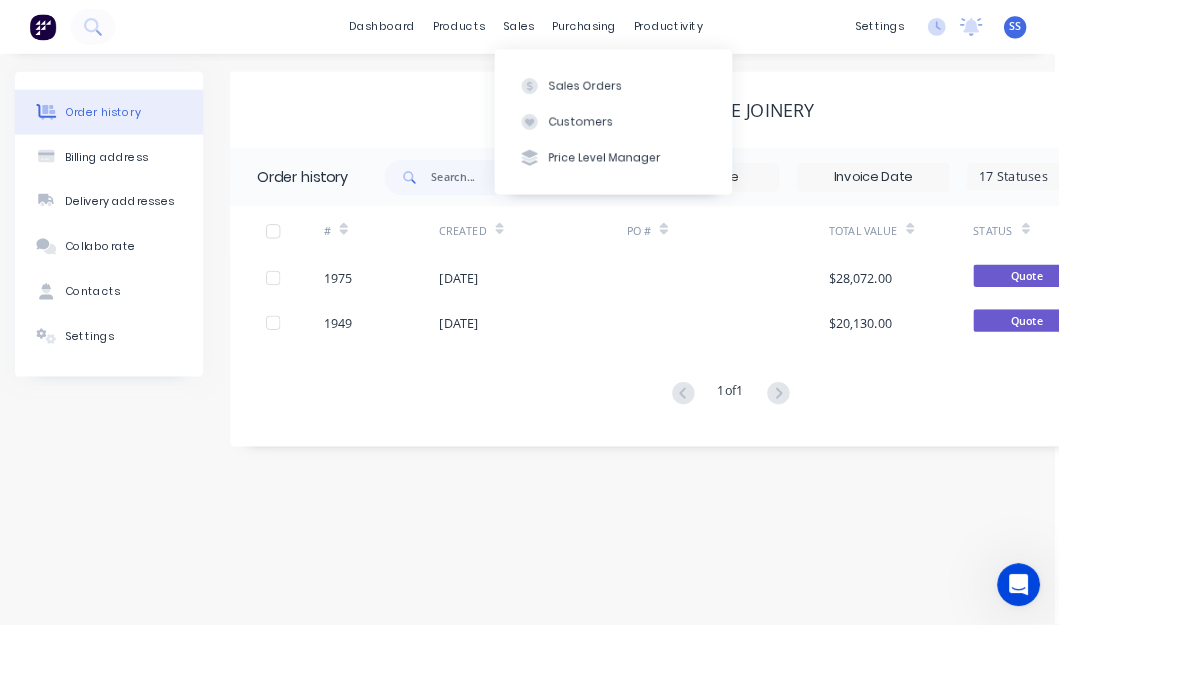 click on "Sales Orders" at bounding box center [653, 96] 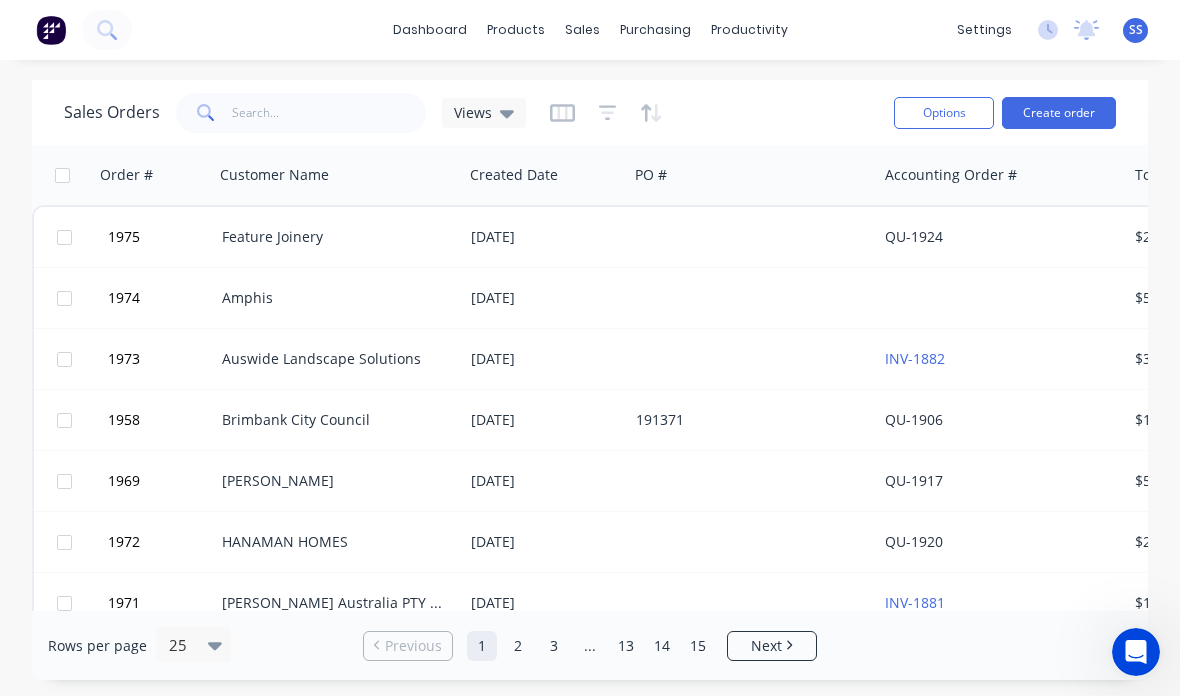 click on "Thornhill Australia PTY LTD." at bounding box center (338, 603) 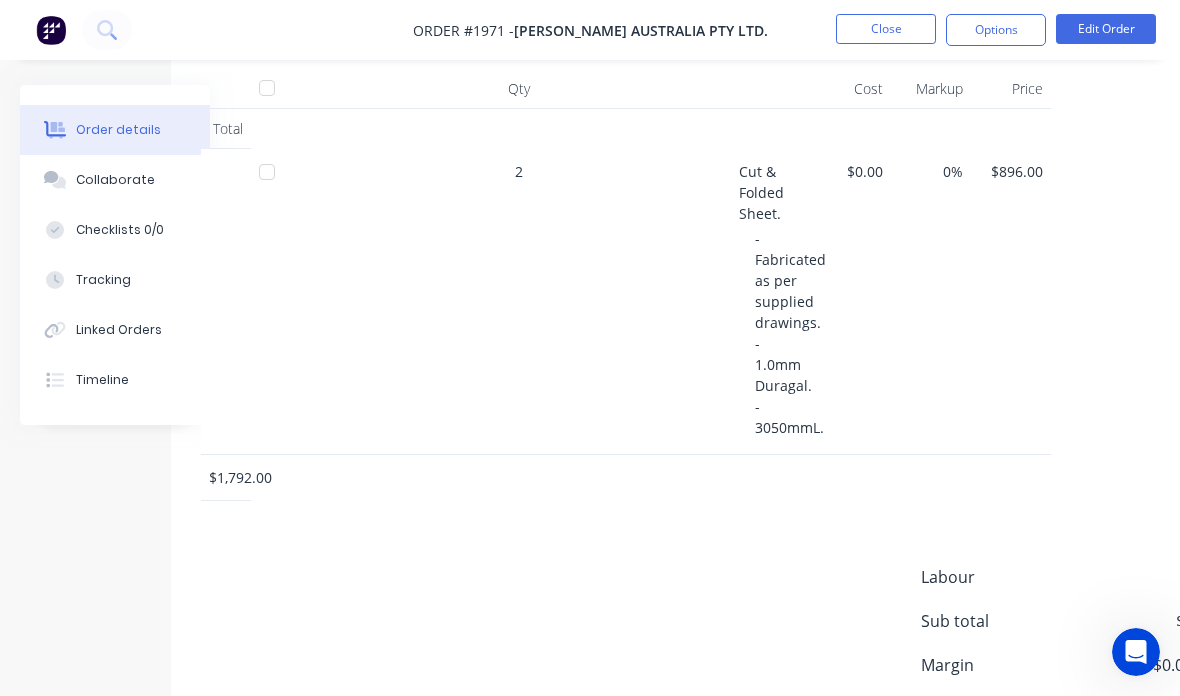 scroll, scrollTop: 587, scrollLeft: 210, axis: both 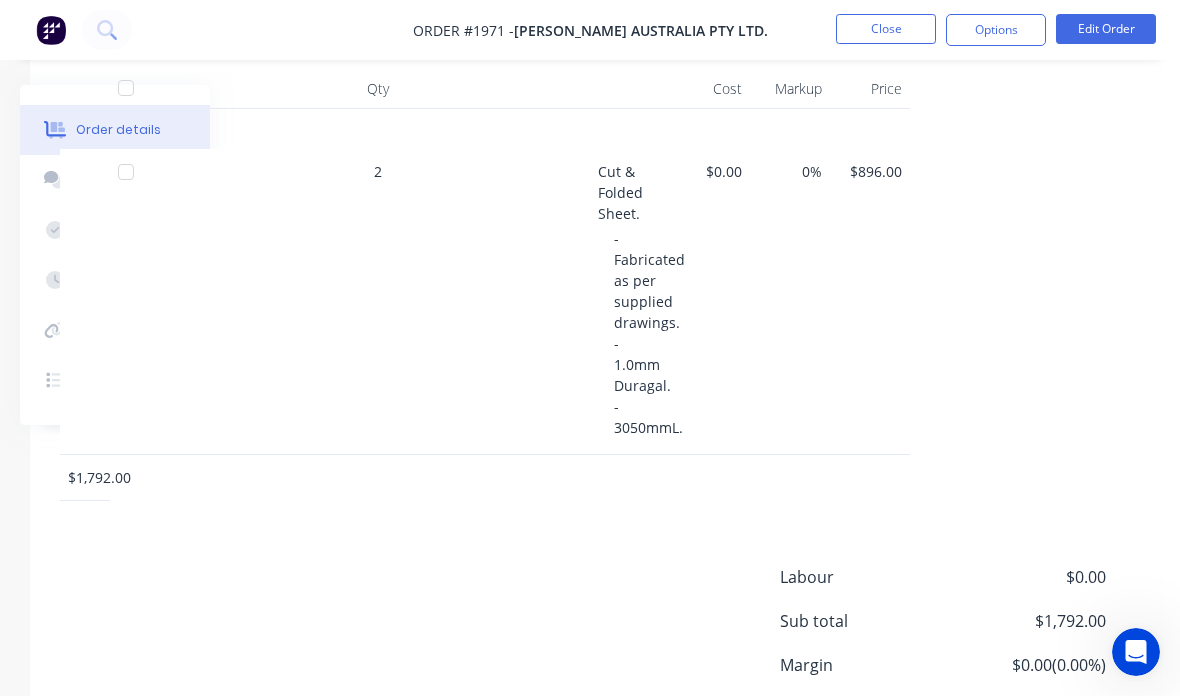 click on "Close" at bounding box center (886, 29) 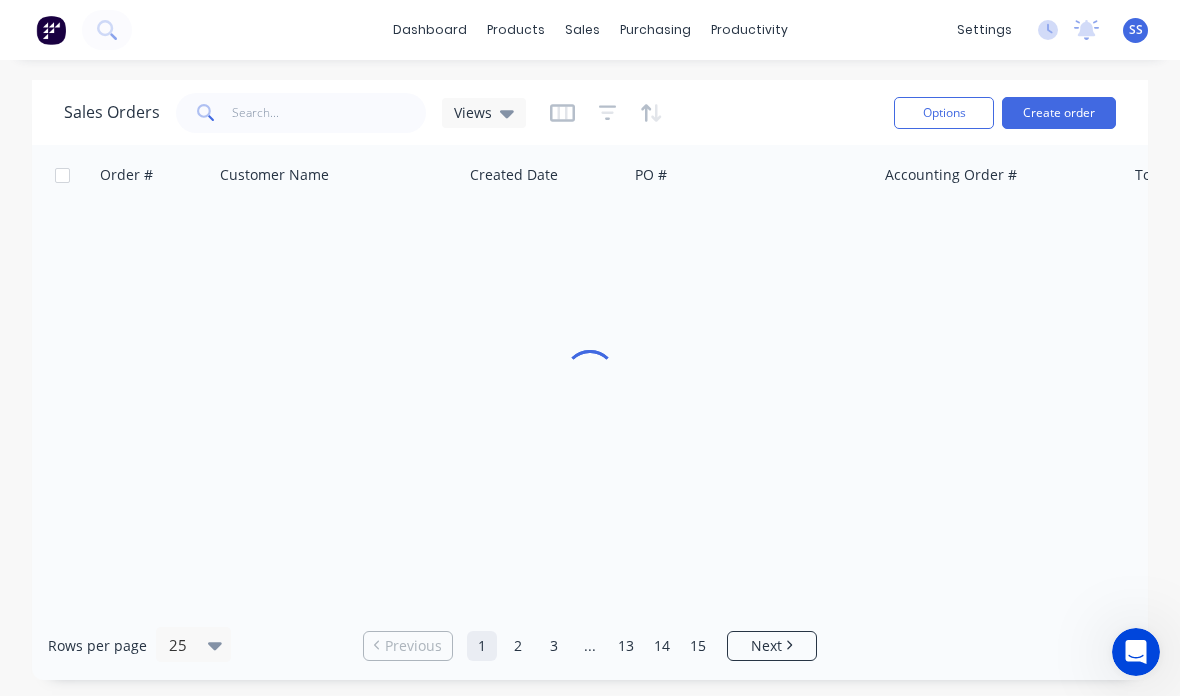 scroll, scrollTop: 80, scrollLeft: 0, axis: vertical 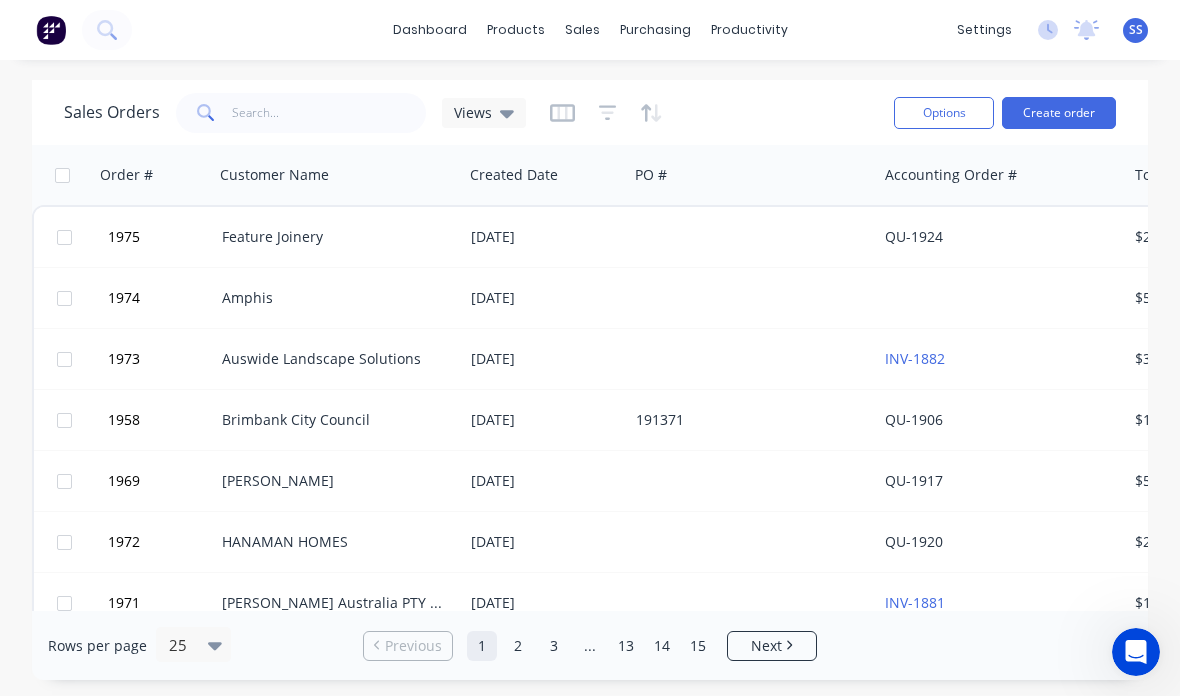 click on "Thornhill Australia PTY LTD." at bounding box center (338, 603) 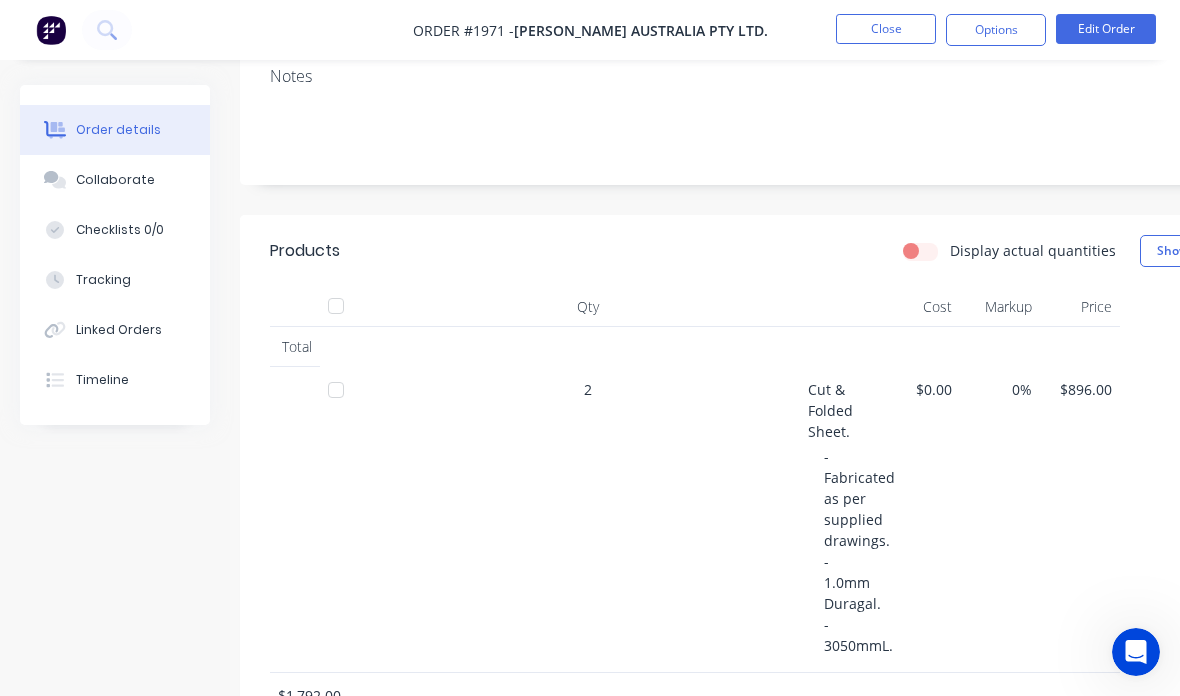 scroll, scrollTop: 367, scrollLeft: 0, axis: vertical 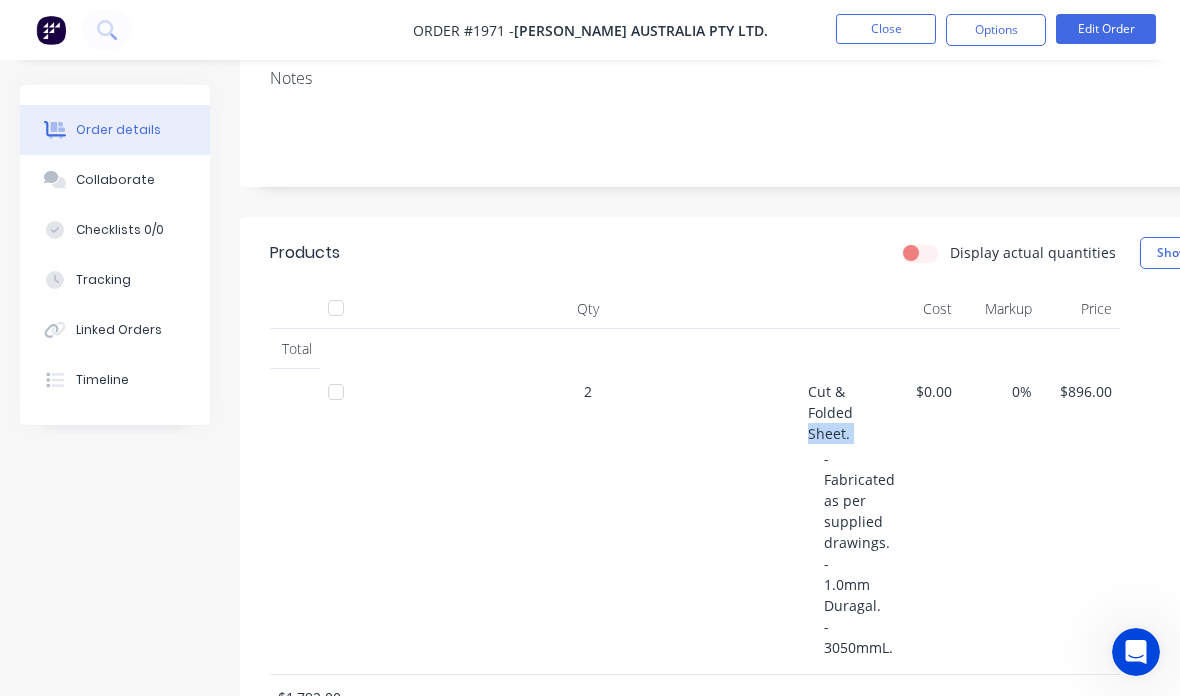 click on "- Fabricated as per supplied drawings.
- 1.0mm Duragal.
- 3050mmL." at bounding box center [861, 553] 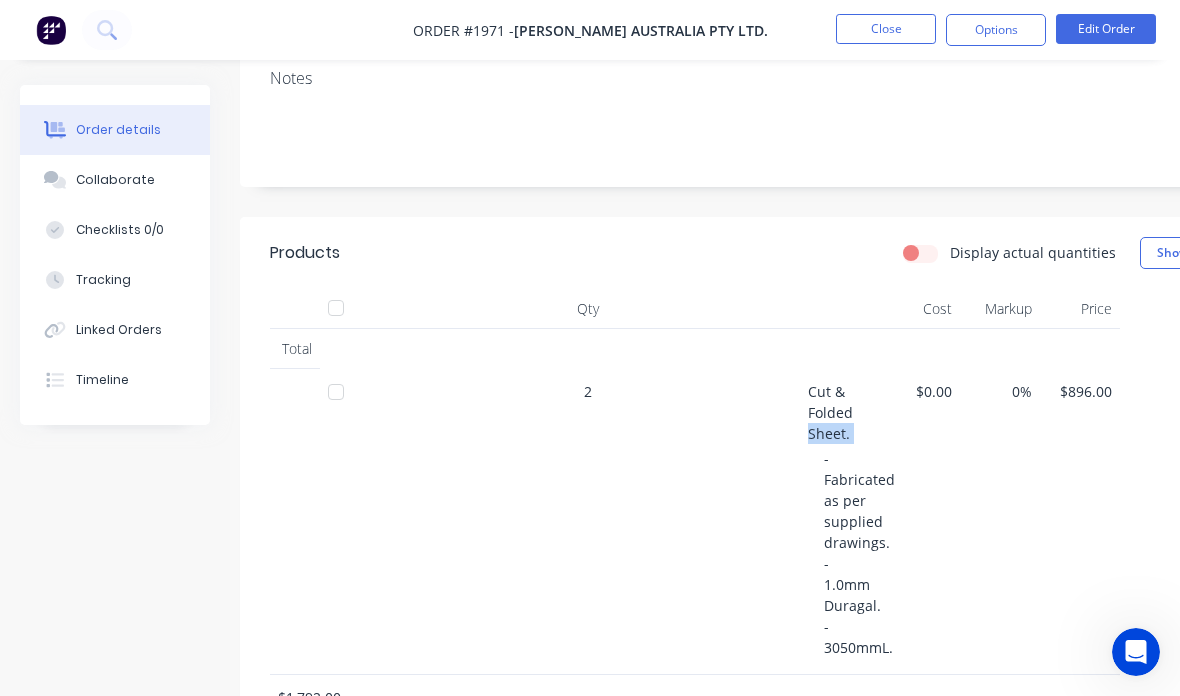 click on "- Fabricated as per supplied drawings.
- 1.0mm Duragal.
- 3050mmL." at bounding box center (861, 553) 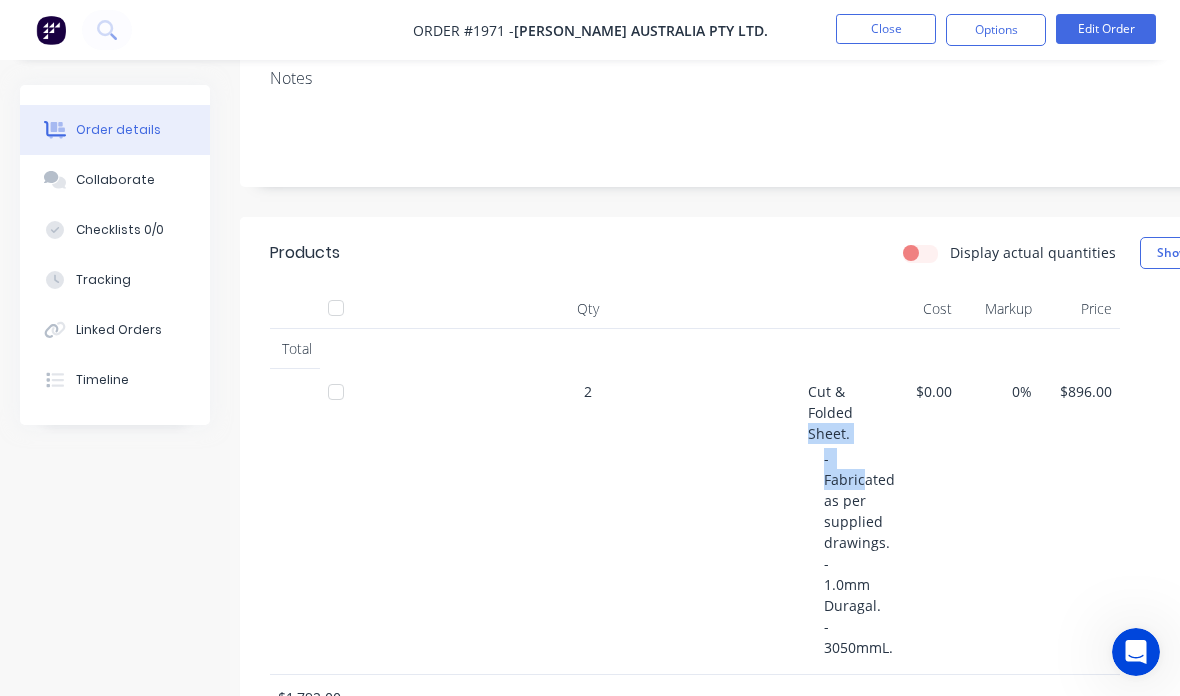click on "$0.00" at bounding box center (920, 522) 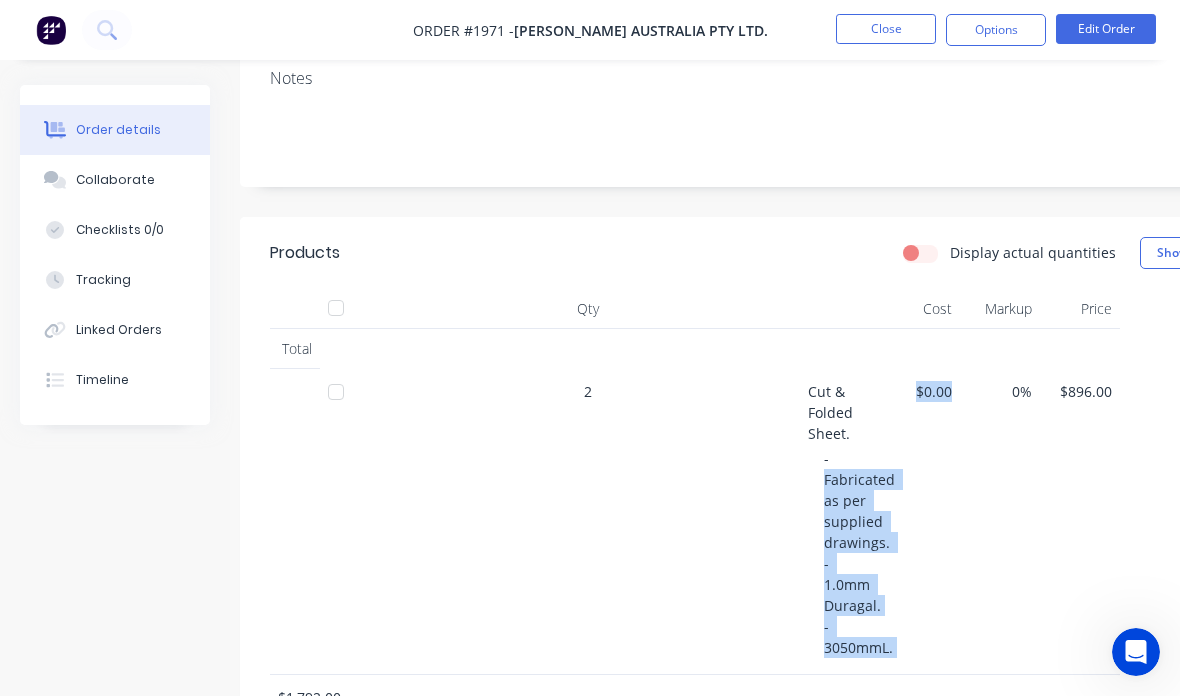 click on "- Fabricated as per supplied drawings.
- 1.0mm Duragal.
- 3050mmL." at bounding box center (861, 553) 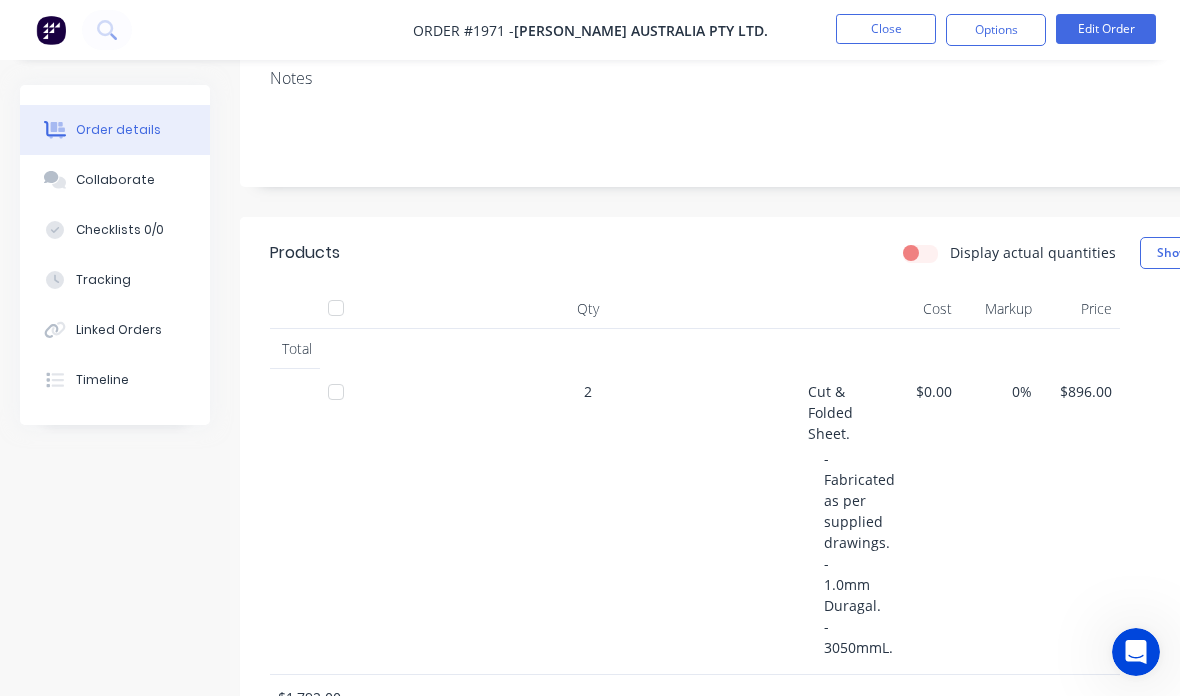 click on "Edit Order" at bounding box center (1106, 29) 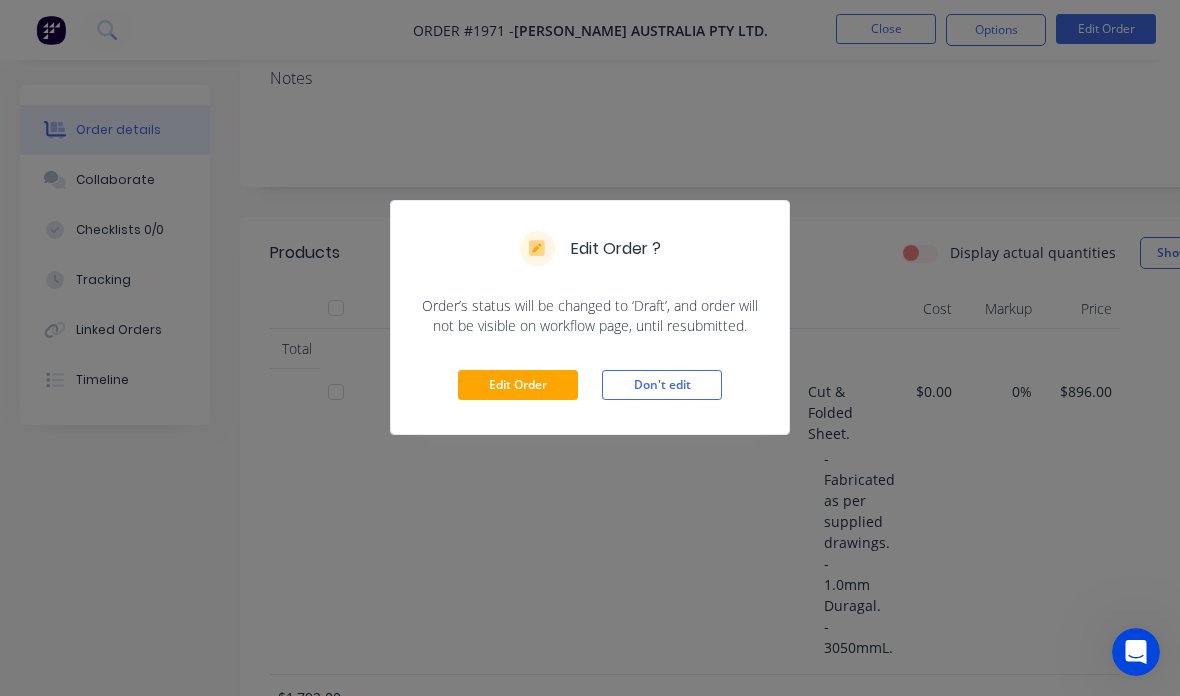 click on "Don't edit" at bounding box center (662, 385) 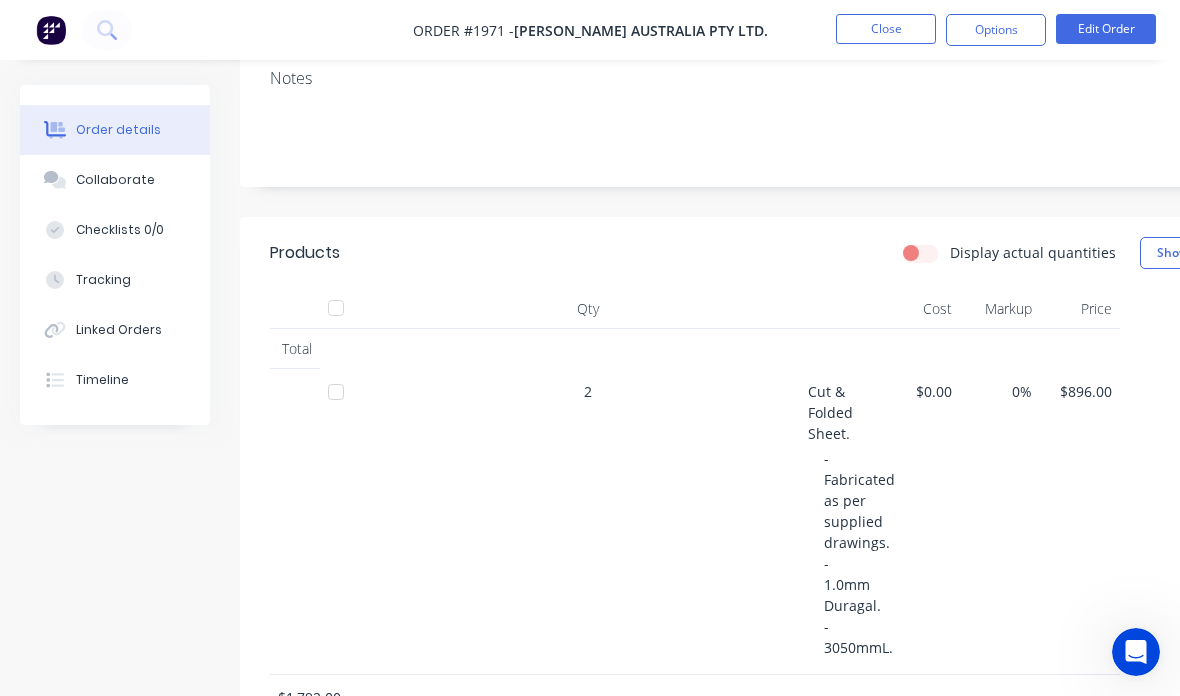 scroll, scrollTop: 338, scrollLeft: 0, axis: vertical 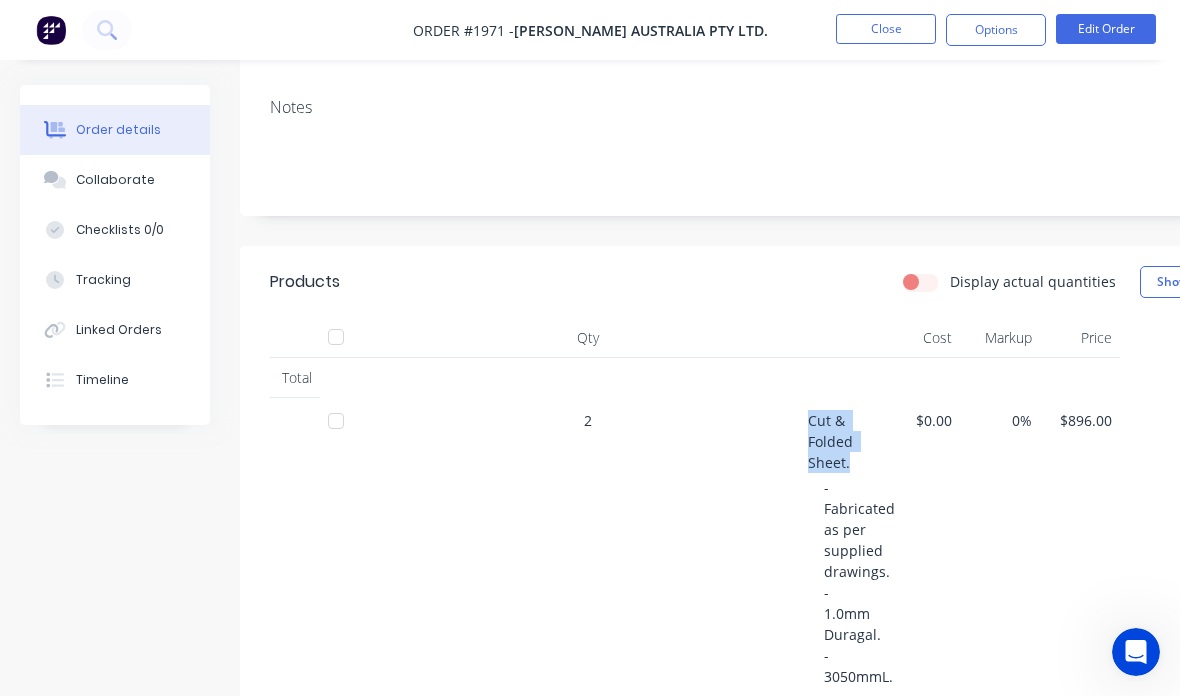 click on "Close" at bounding box center (886, 29) 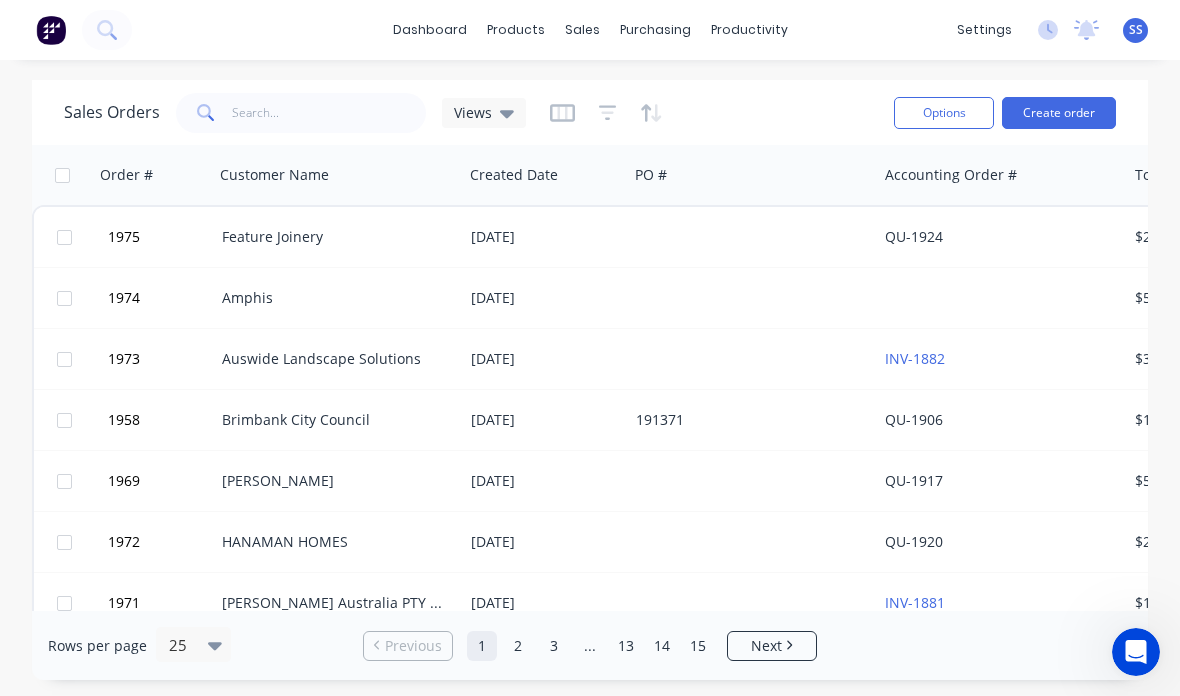 click on "Create order" at bounding box center [1059, 113] 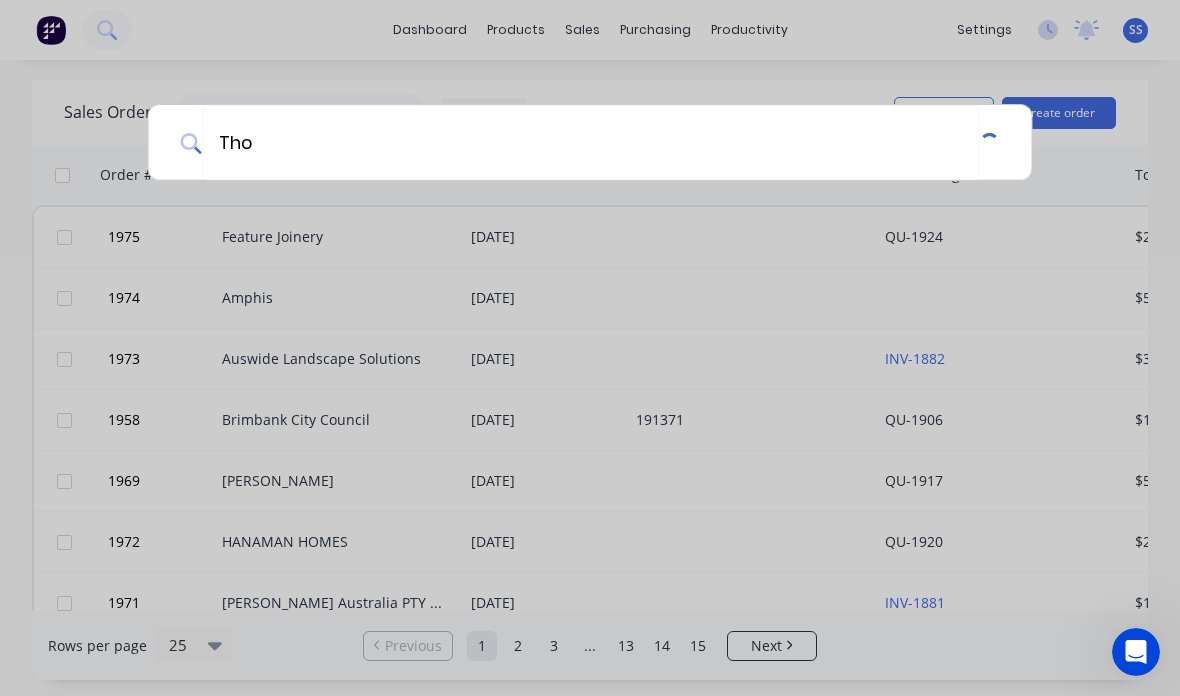 type on "Thor" 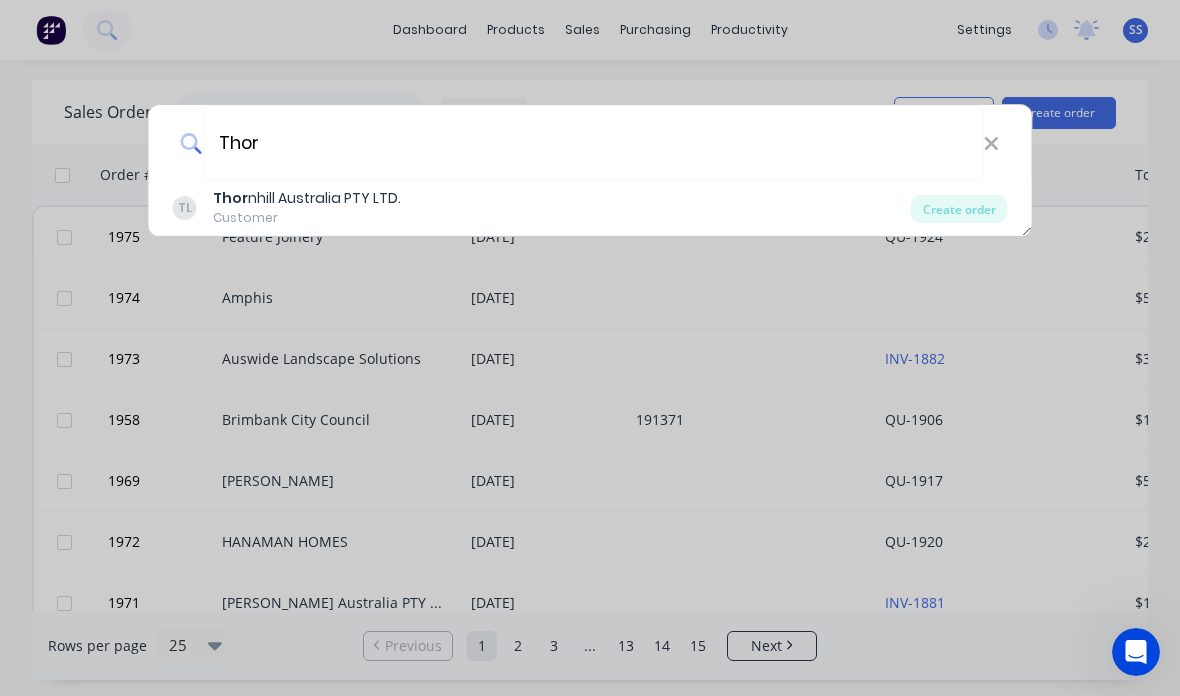 click on "Thor" at bounding box center (592, 142) 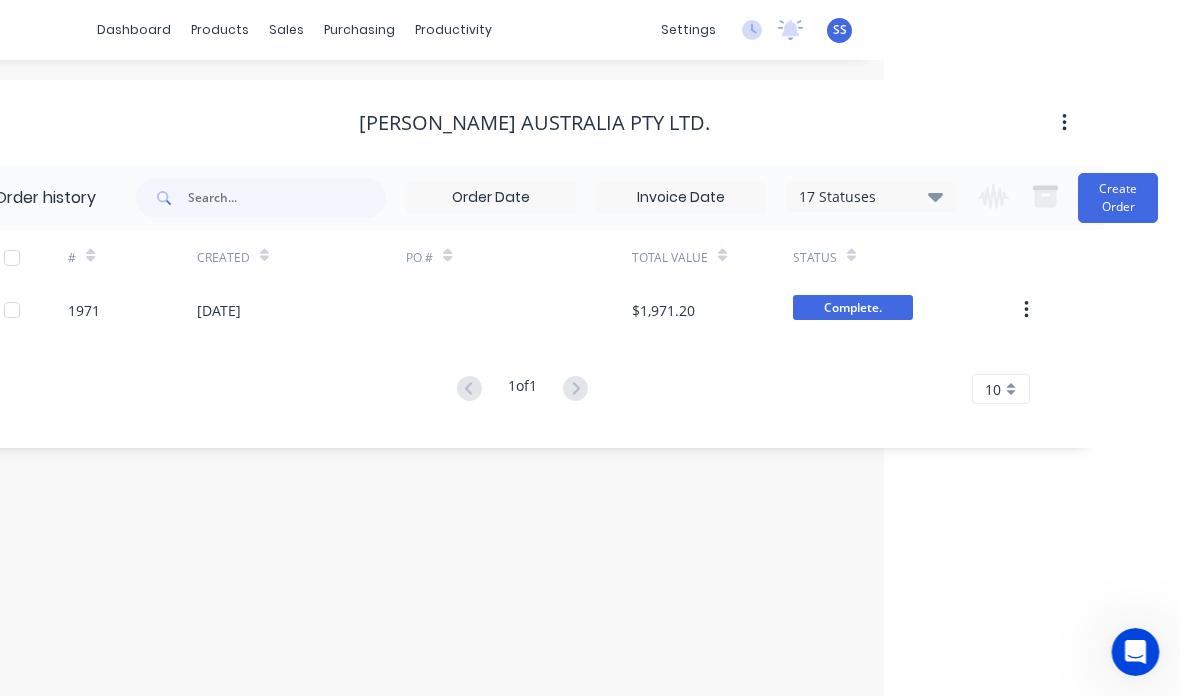 scroll, scrollTop: 80, scrollLeft: 297, axis: both 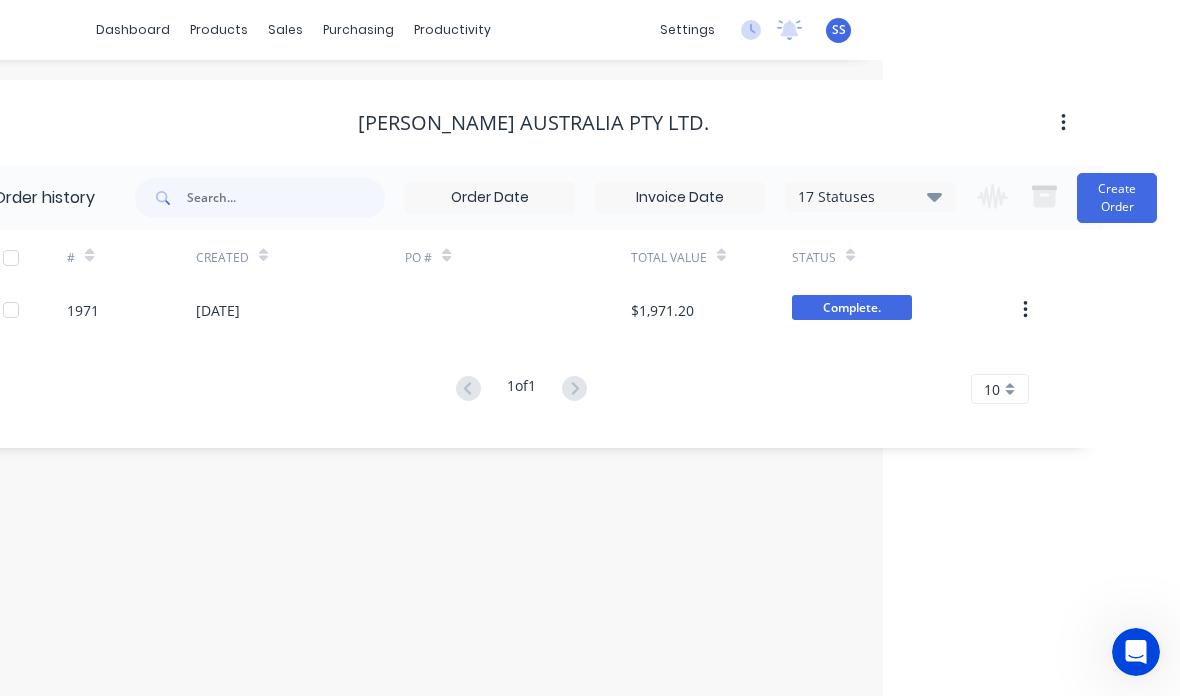 click on "Create Order" at bounding box center (1117, 198) 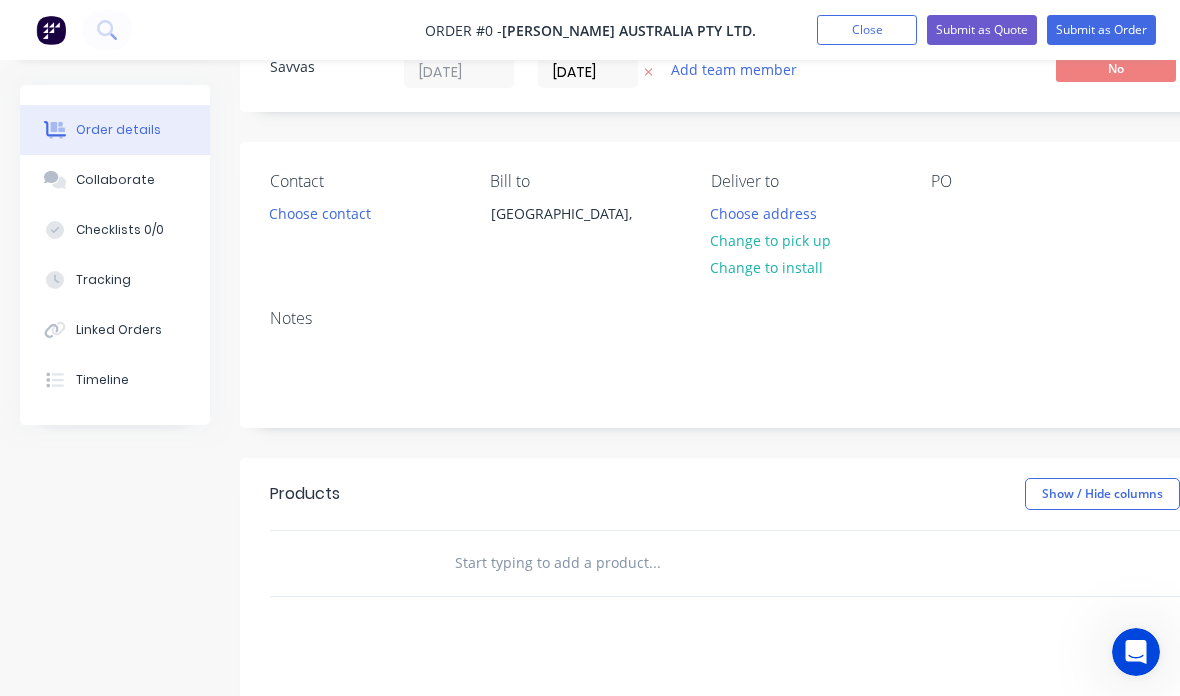 click on "Choose contact" at bounding box center [320, 212] 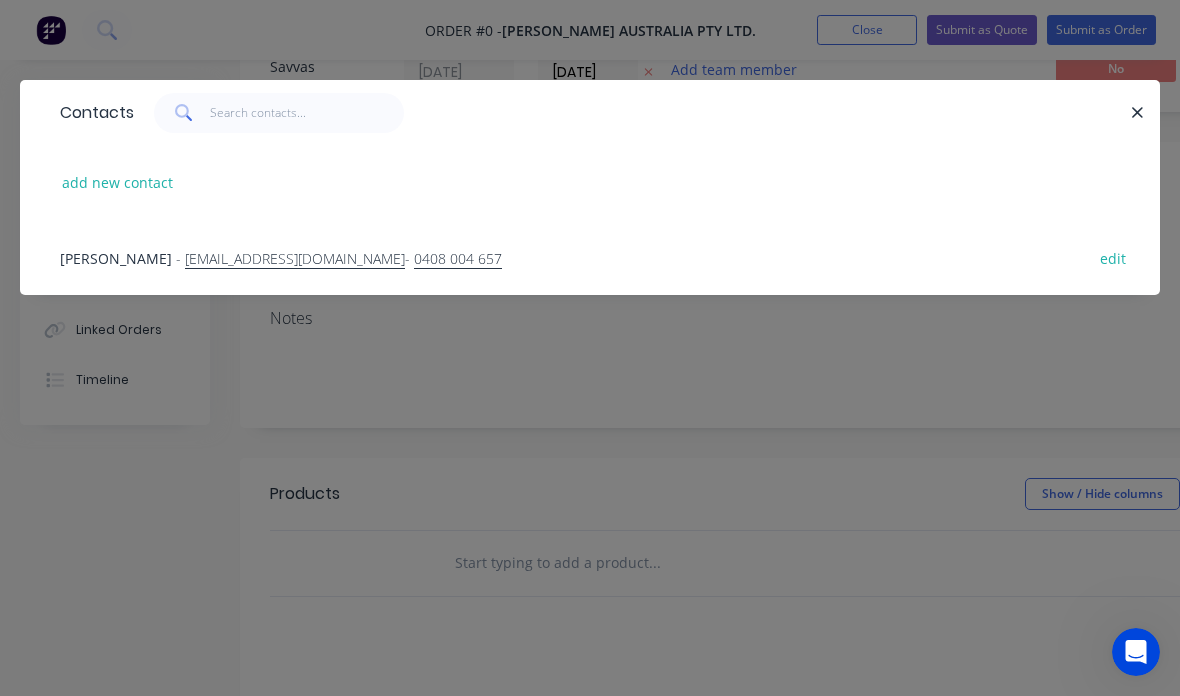click on "Keira Adami -   kiera@tapl.com.au  -   0408 004 657 edit" at bounding box center (590, 257) 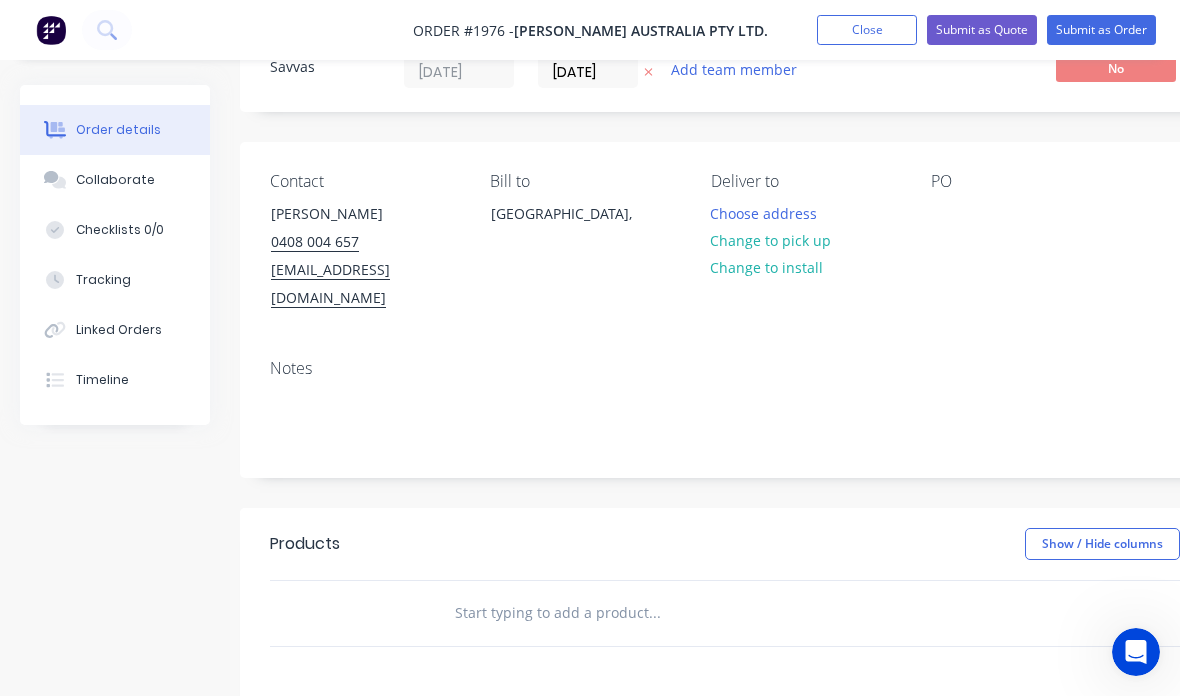 click on "Change to pick up" at bounding box center (771, 240) 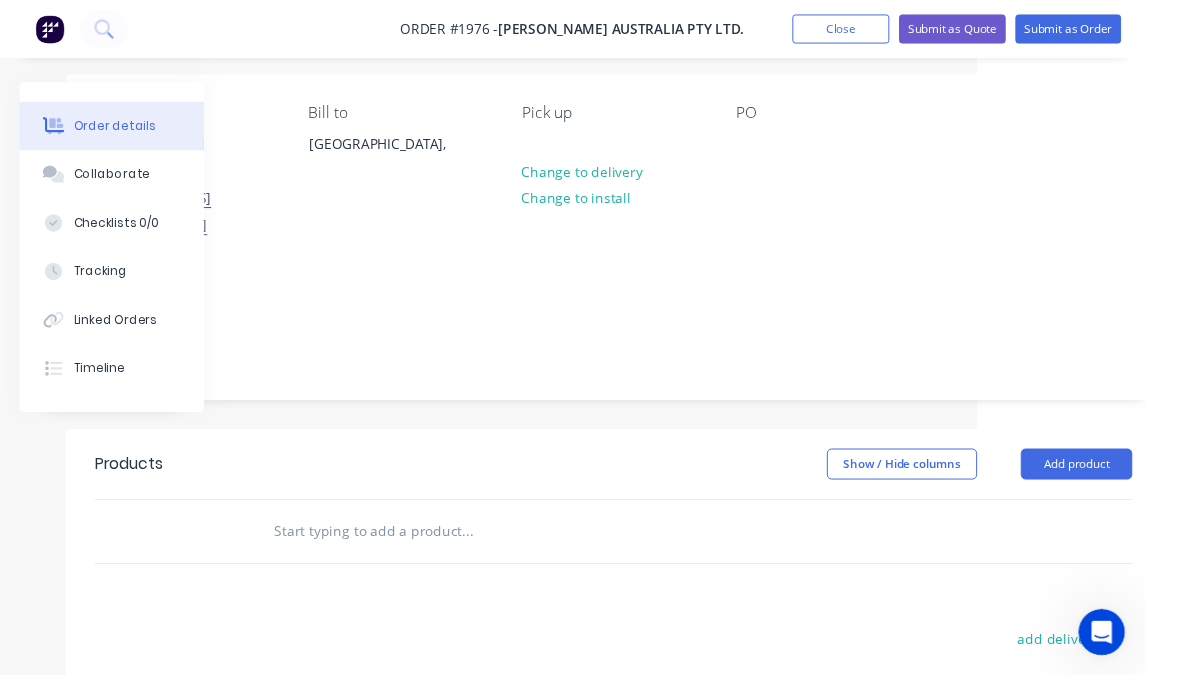 scroll, scrollTop: 146, scrollLeft: 171, axis: both 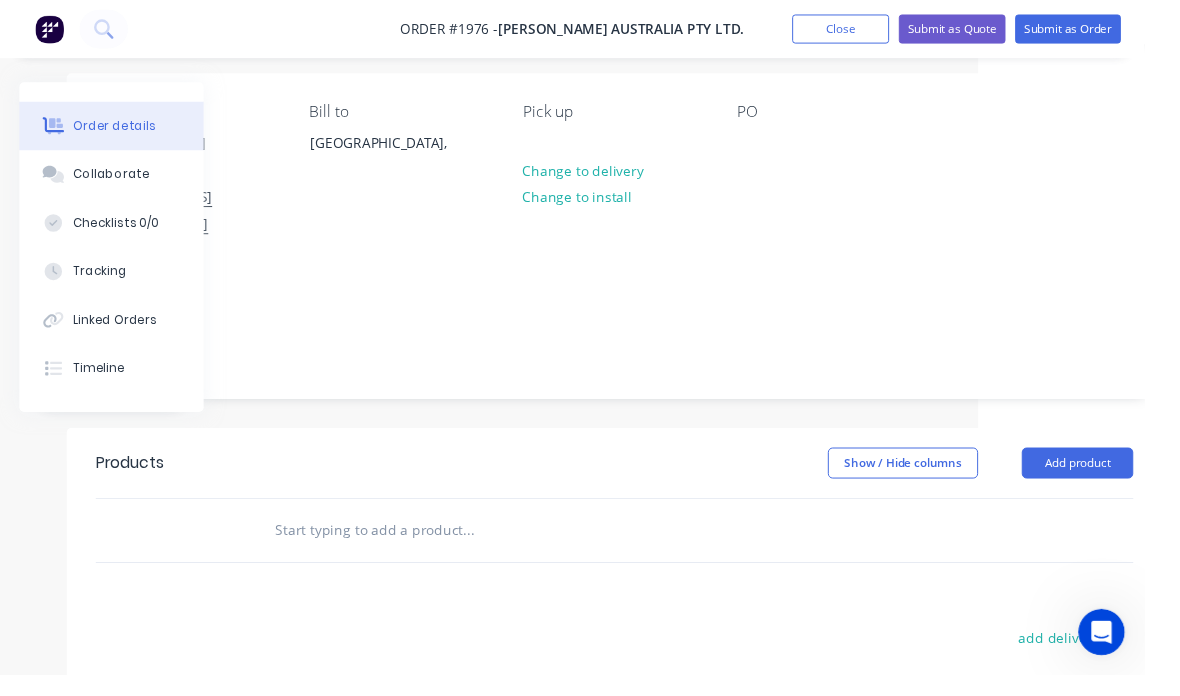 click on "Add product" at bounding box center (1111, 478) 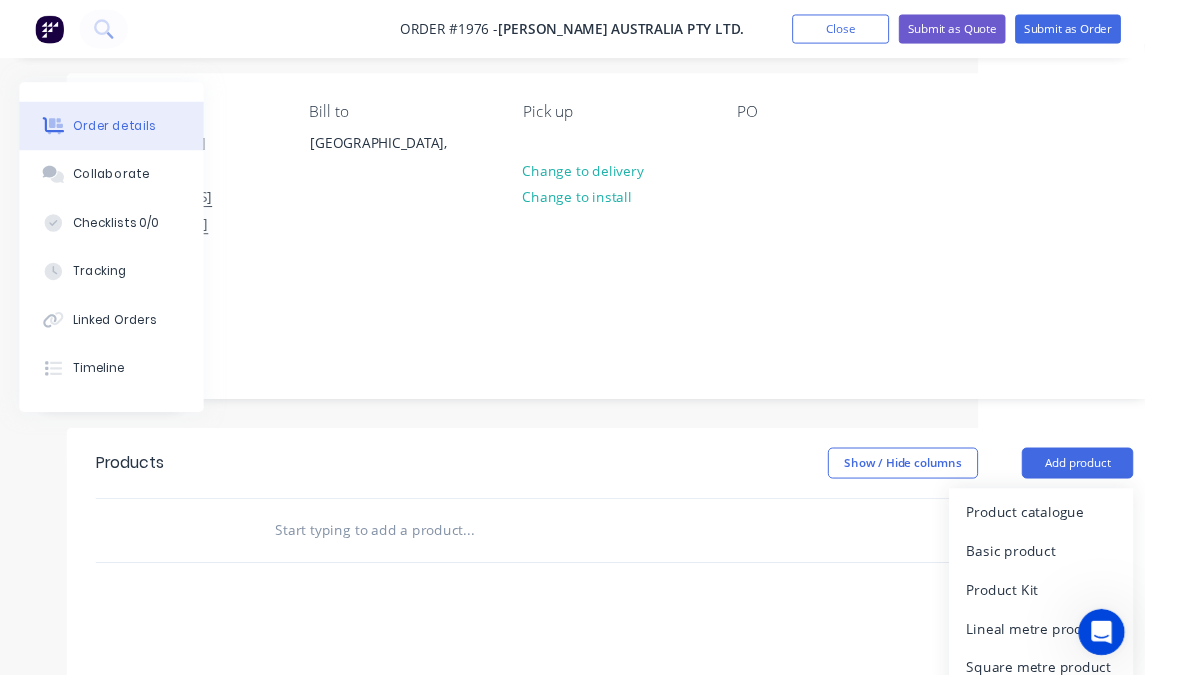 click on "Basic product" at bounding box center [1074, 568] 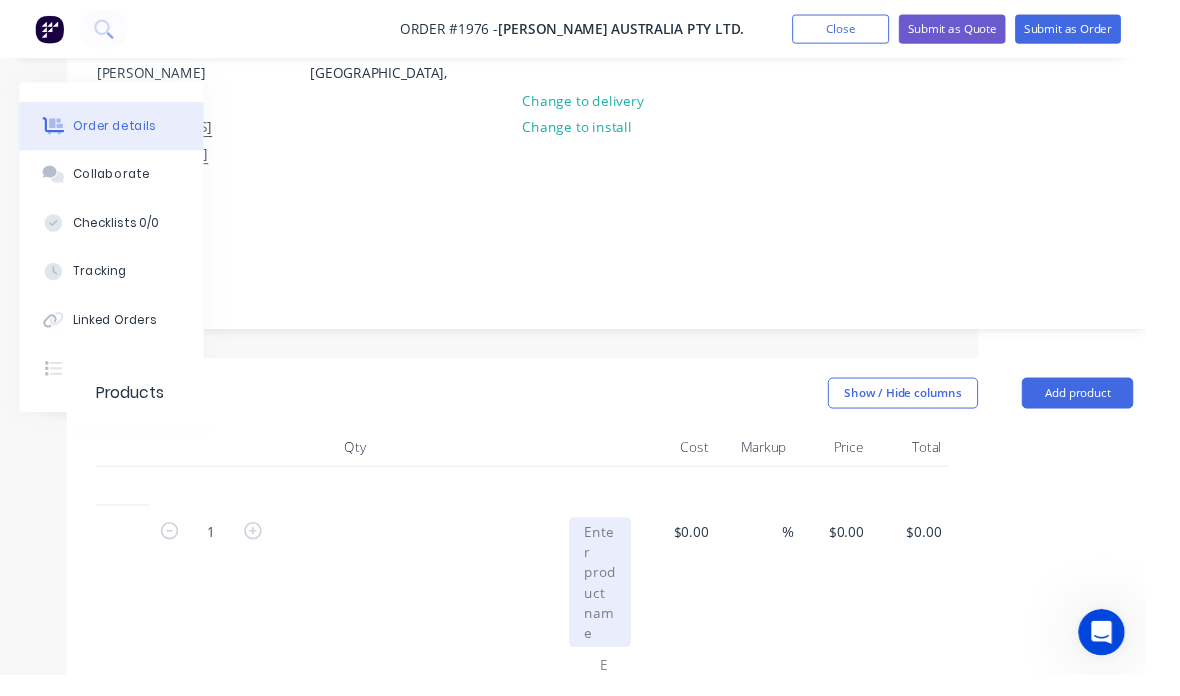 click at bounding box center [619, 600] 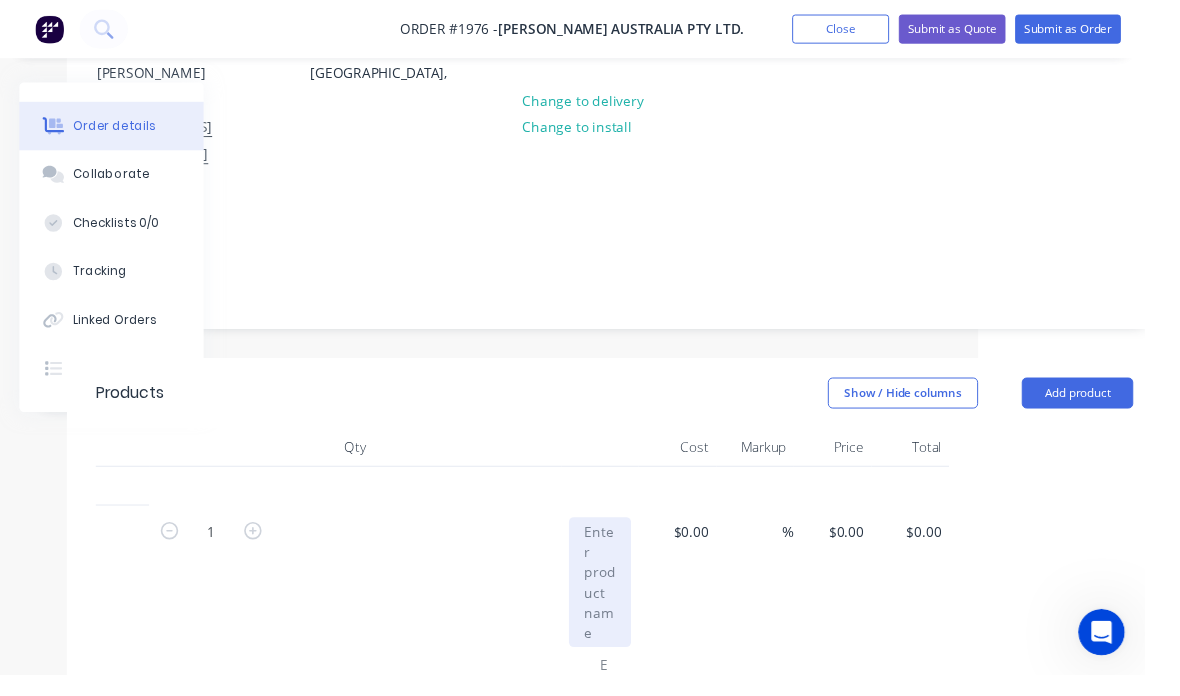 scroll, scrollTop: 219, scrollLeft: 173, axis: both 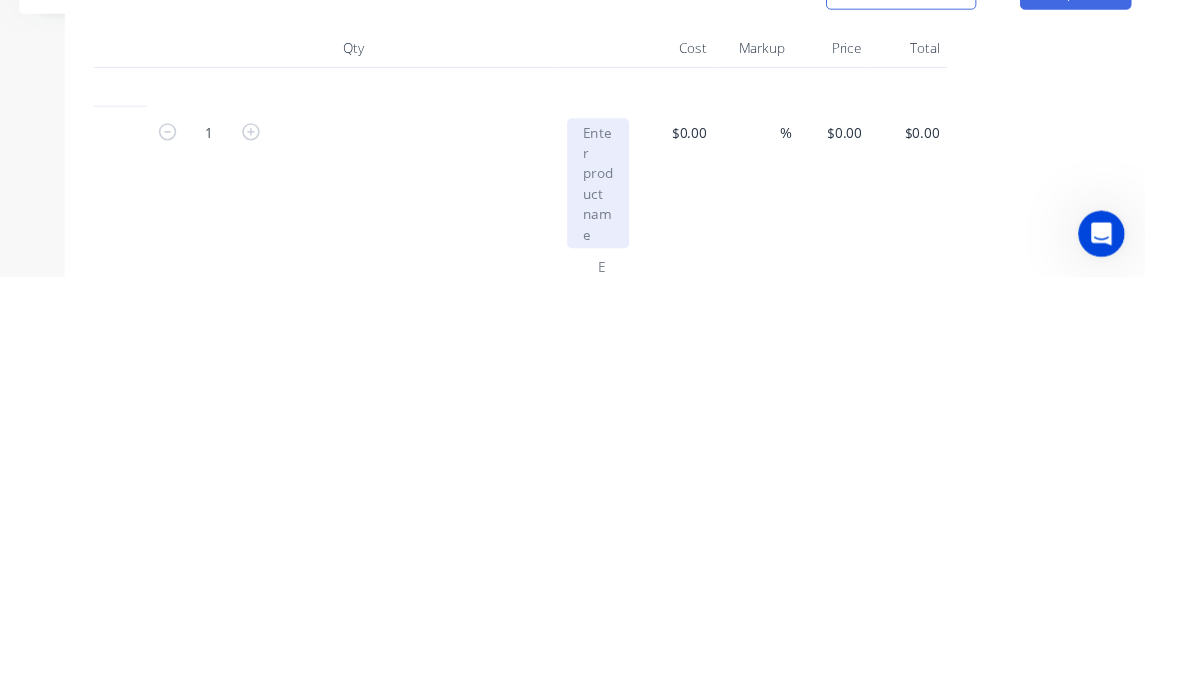 click at bounding box center [617, 600] 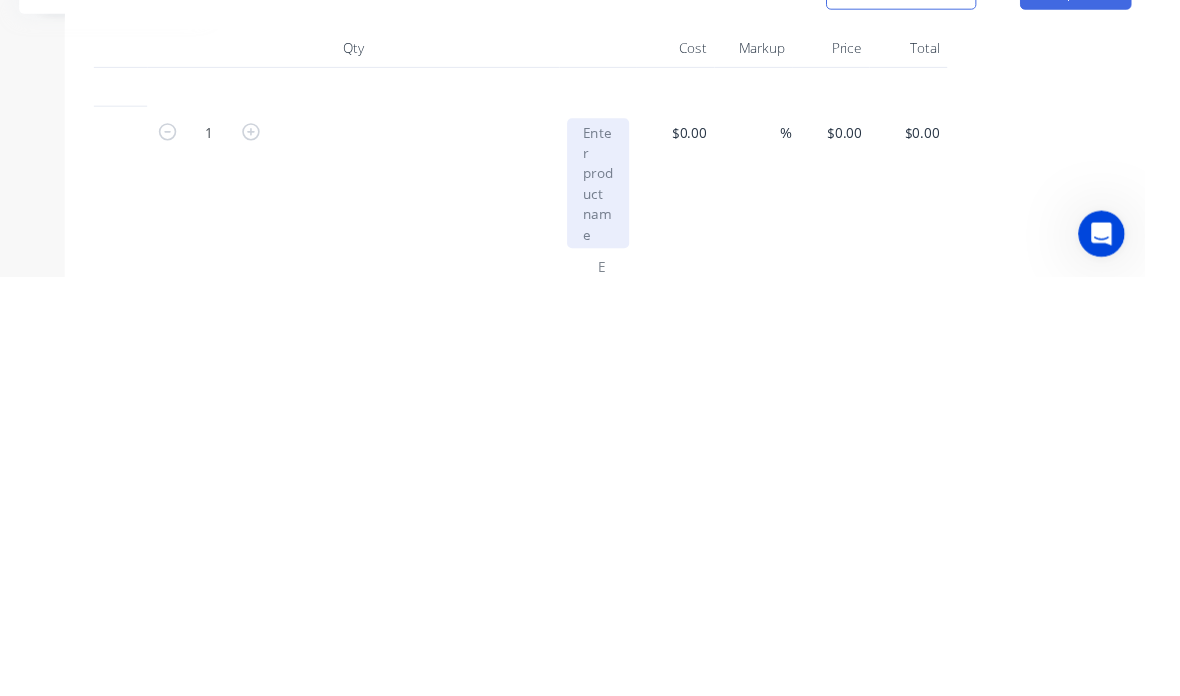 type 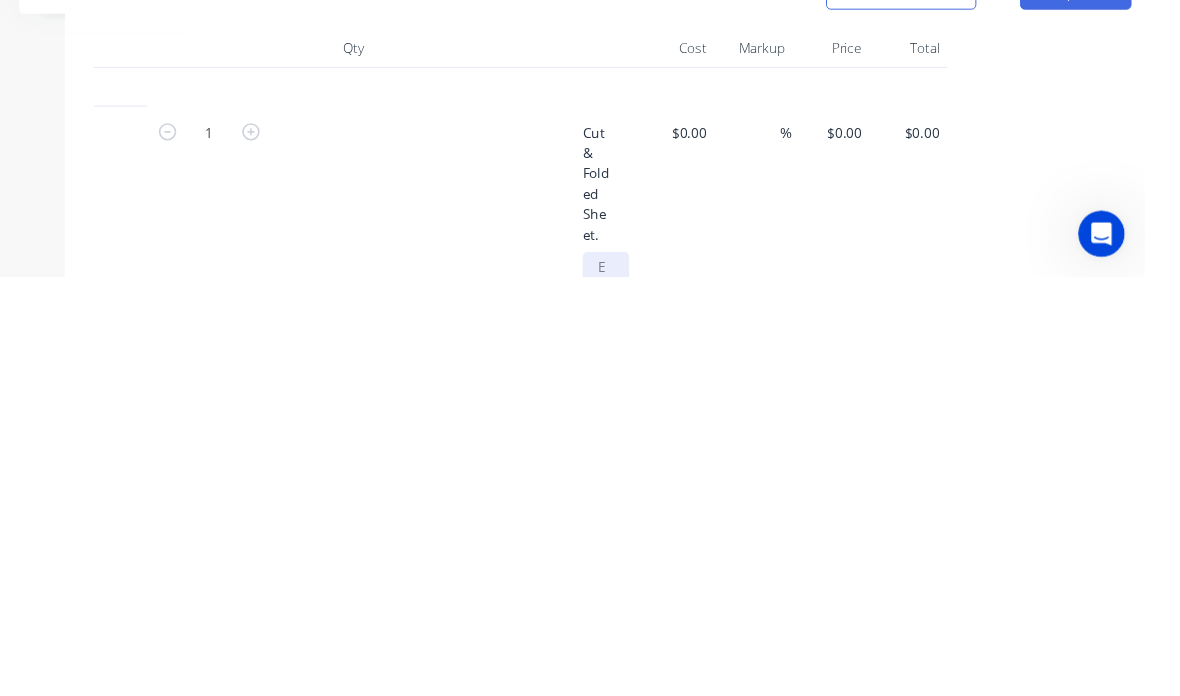 click at bounding box center (625, 822) 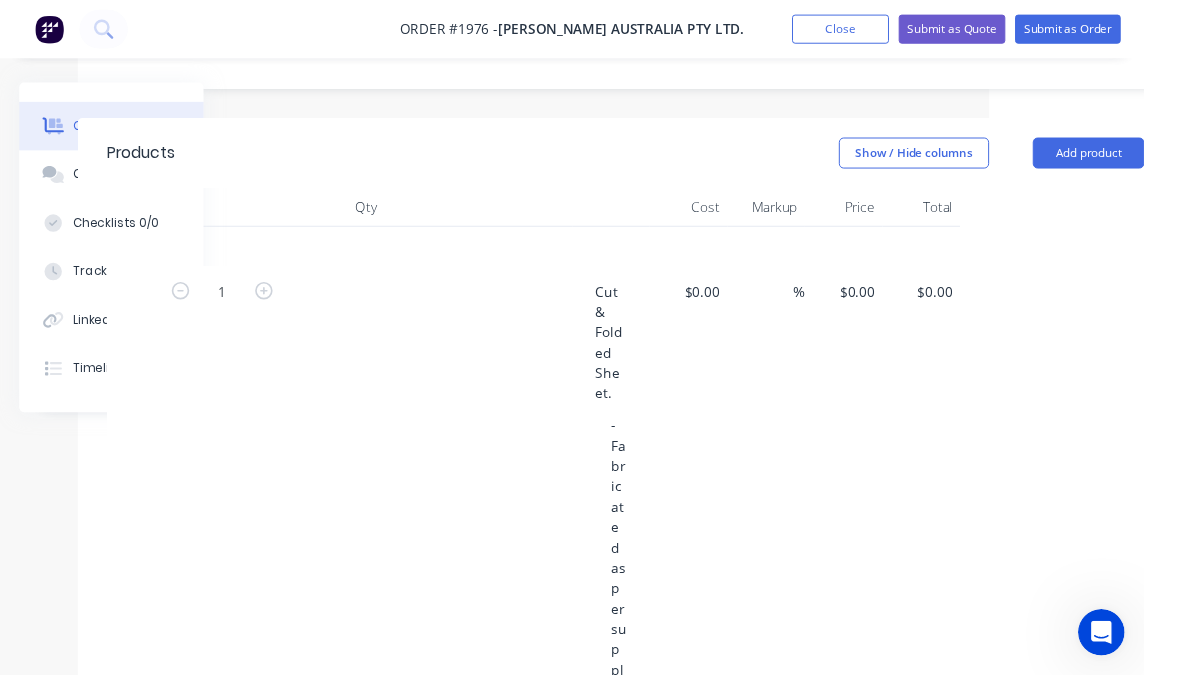scroll, scrollTop: 466, scrollLeft: 161, axis: both 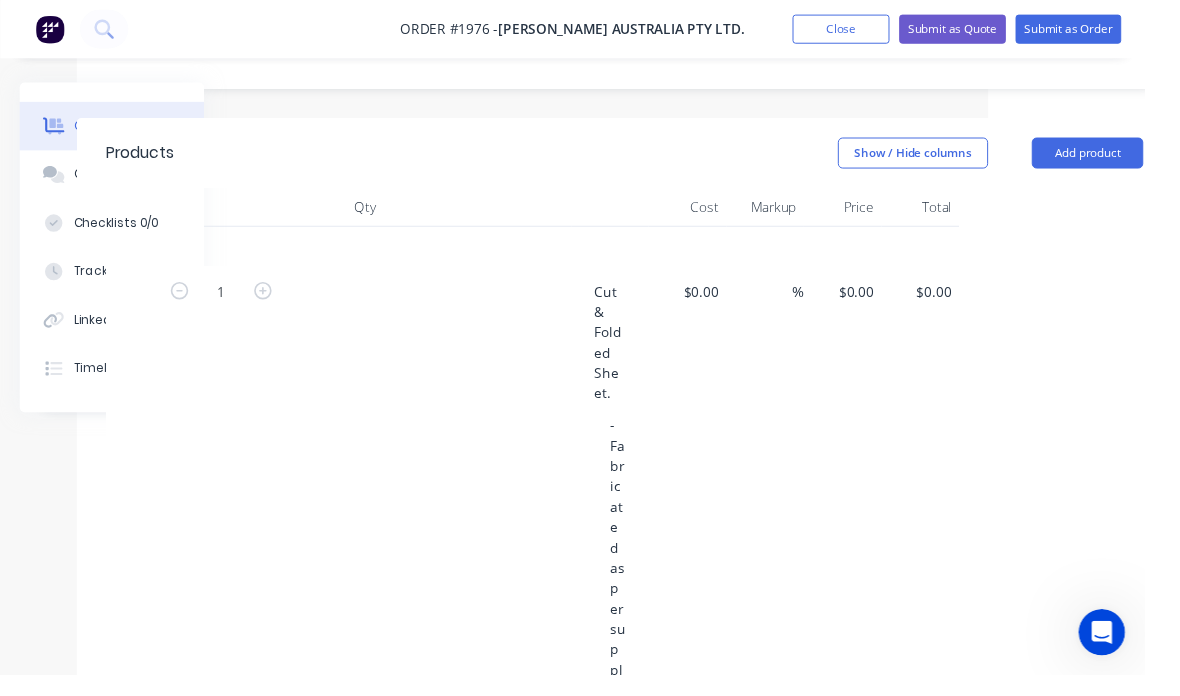 click 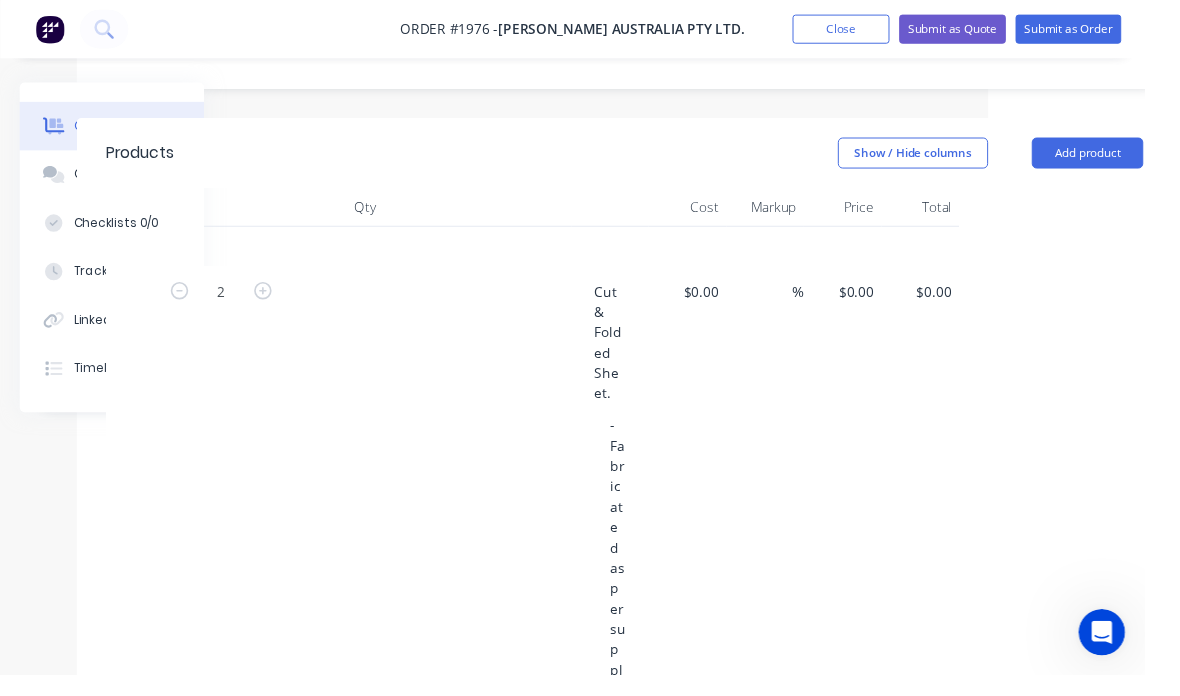 scroll, scrollTop: 466, scrollLeft: 161, axis: both 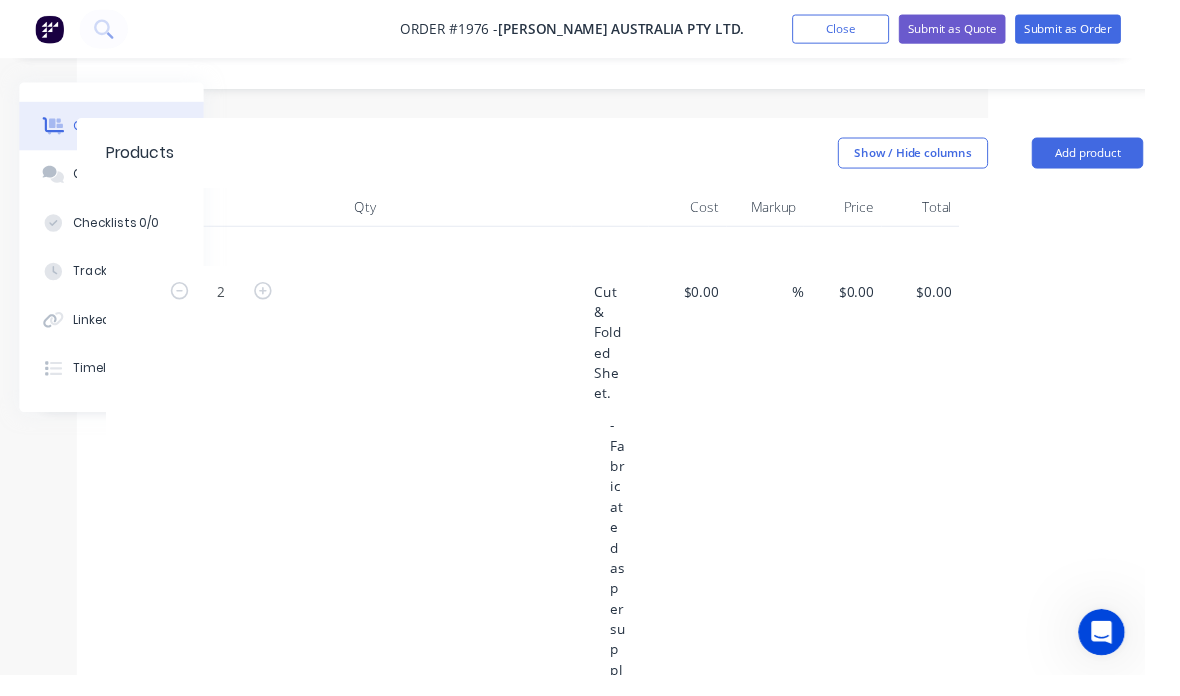 click on "$0.00 $0.00" at bounding box center (882, 300) 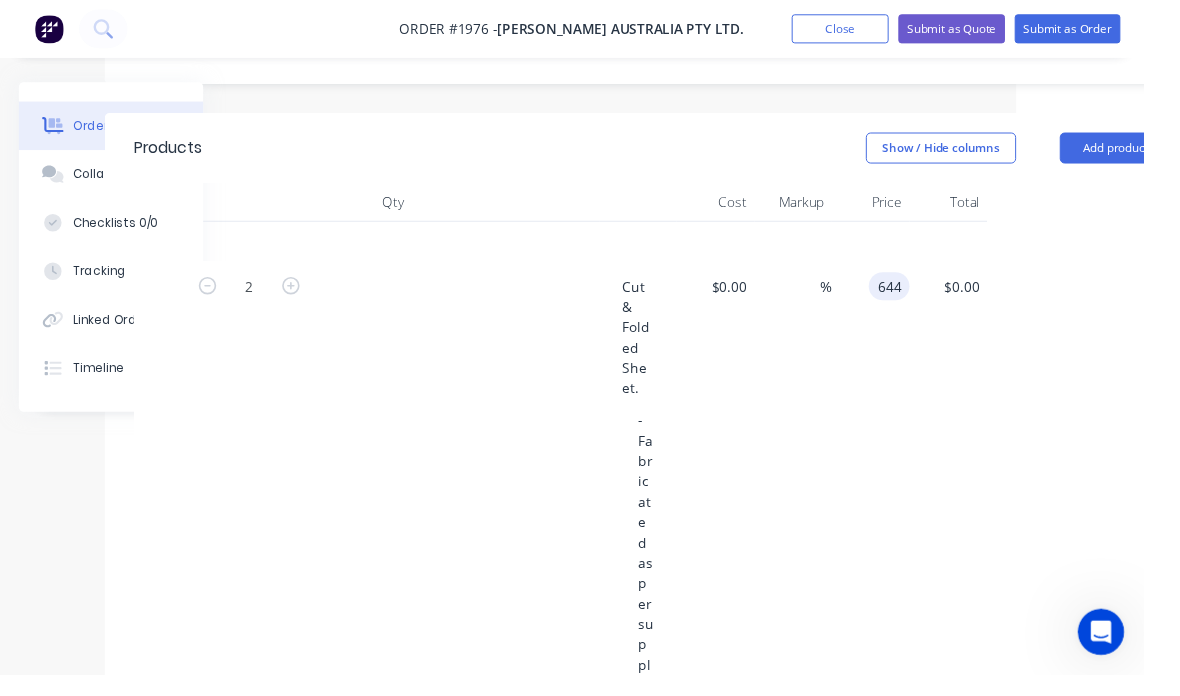 scroll, scrollTop: 389, scrollLeft: 138, axis: both 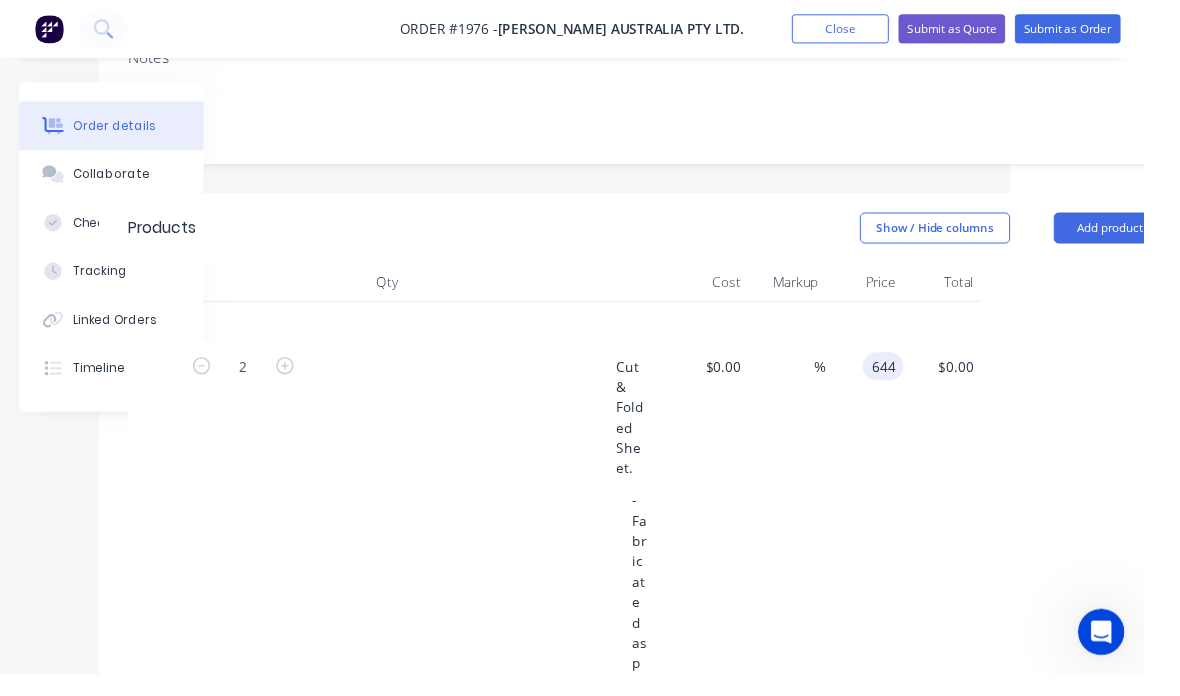 click on "2 Cut & Folded Sheet. - Fabricated as per supplied drawings.
- 1mm DuraGal.
- 3050mmL. $0.00 $0.00 % 644 644 $0.00 $0.00" at bounding box center (667, 847) 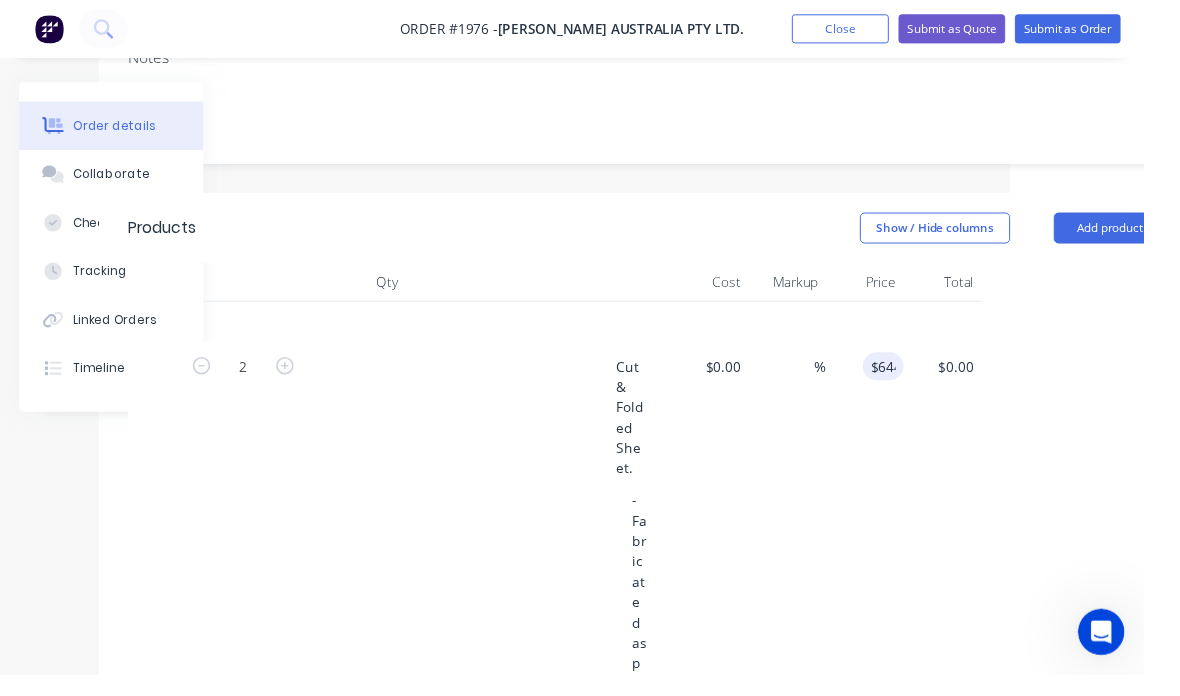 type on "$1,288.00" 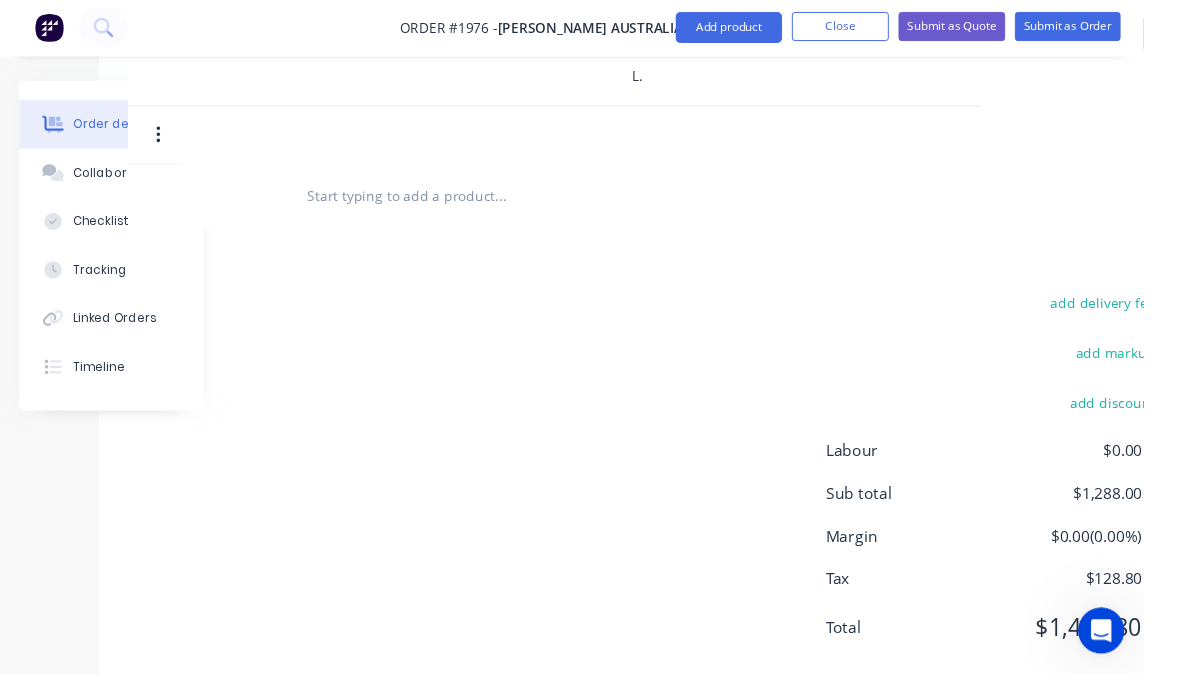 scroll, scrollTop: 1560, scrollLeft: 139, axis: both 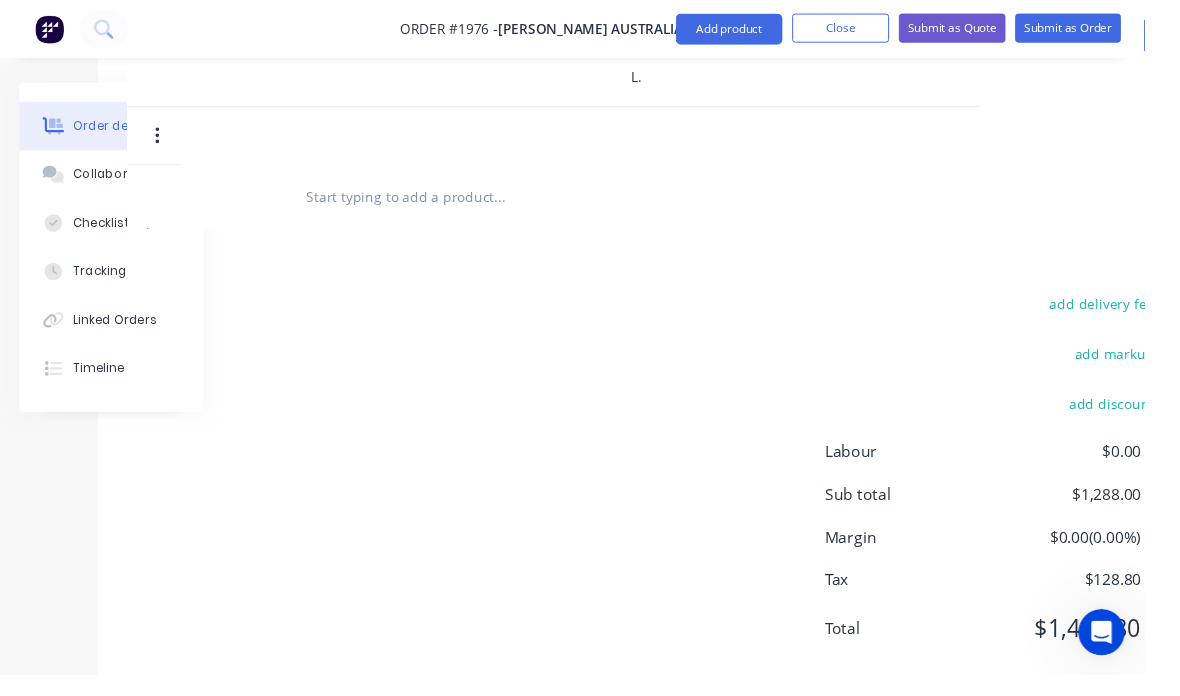 click on "Submit as Quote" at bounding box center [982, 29] 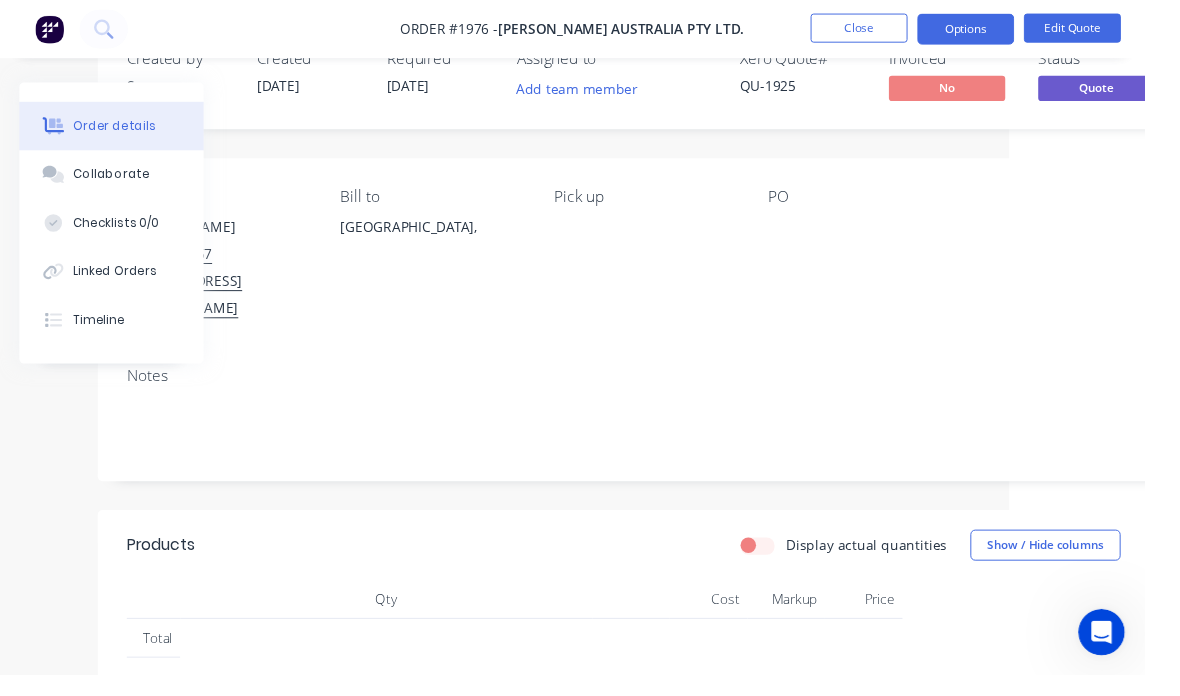 click on "Close" at bounding box center (886, 29) 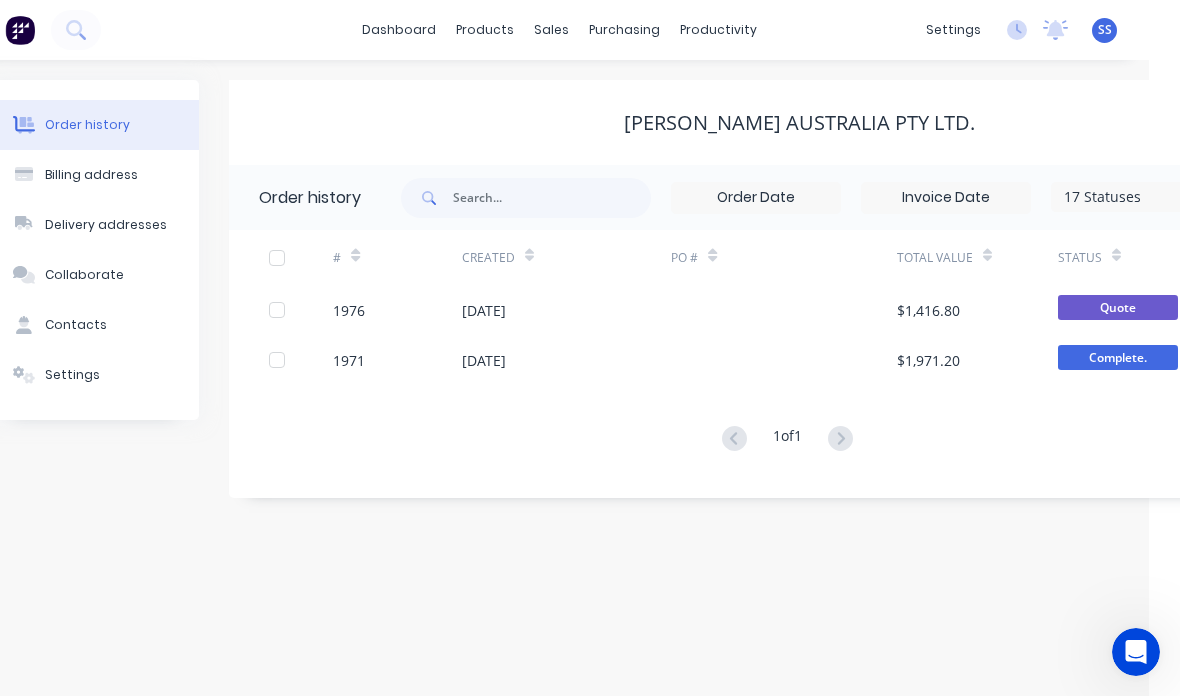 scroll, scrollTop: 58, scrollLeft: 34, axis: both 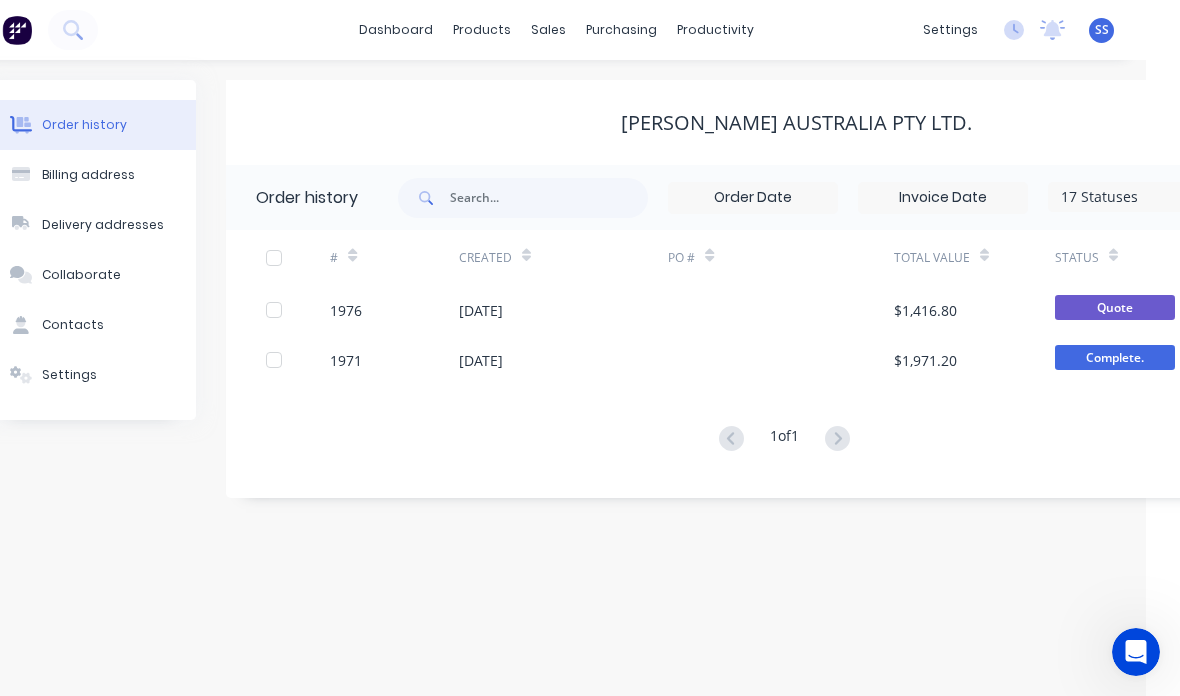 click at bounding box center (780, 310) 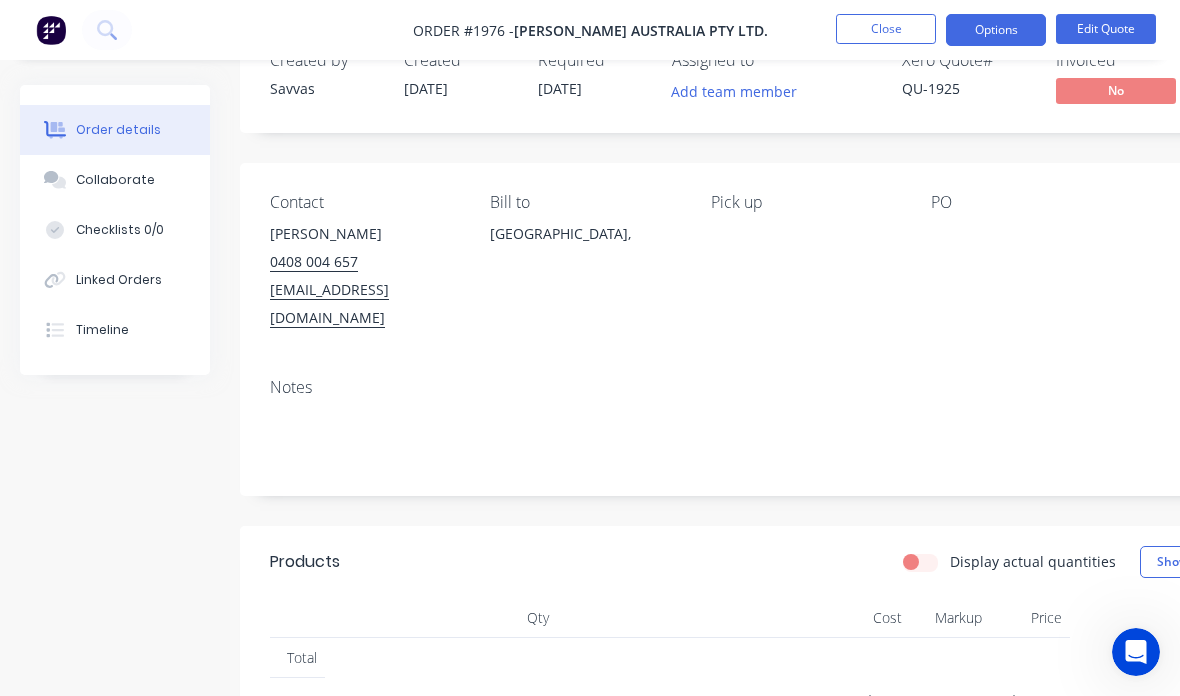 click on "Options" at bounding box center [996, 30] 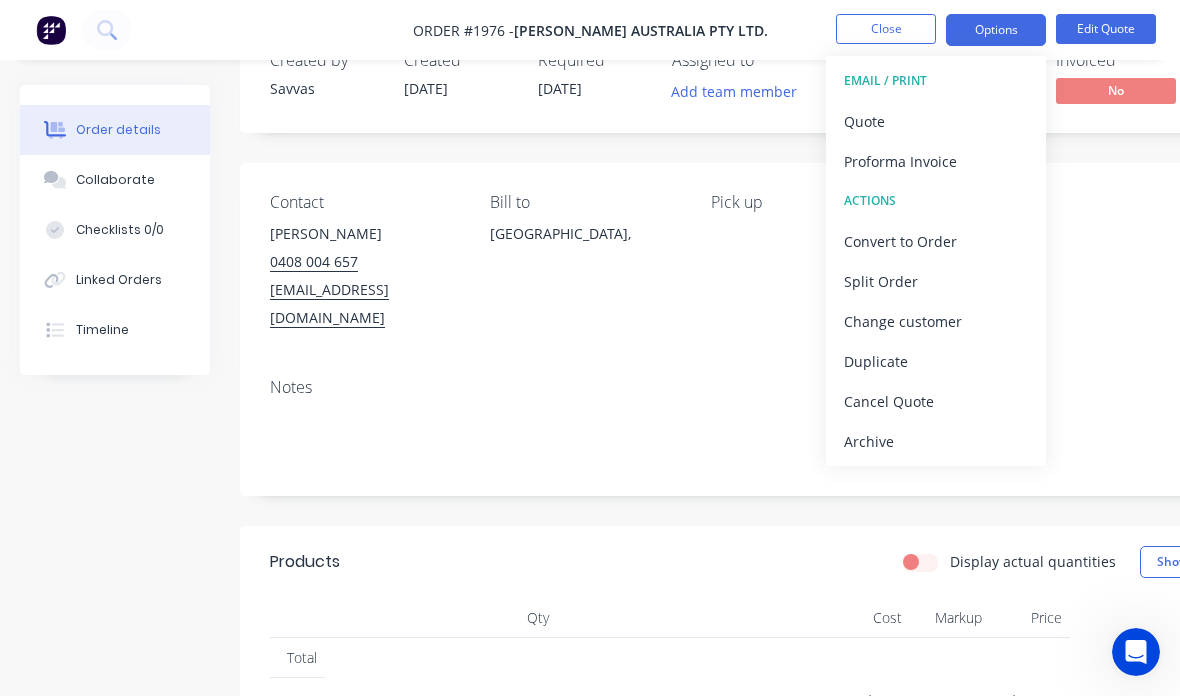 click on "Quote" at bounding box center [936, 121] 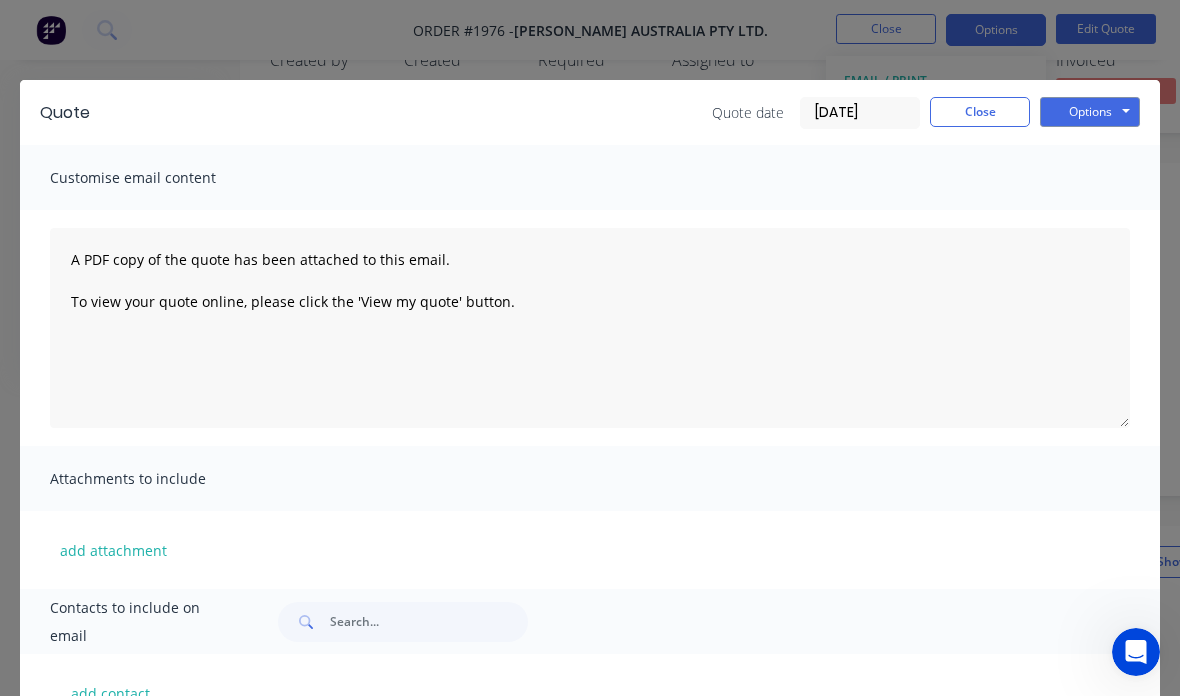 click on "Options" at bounding box center (1090, 112) 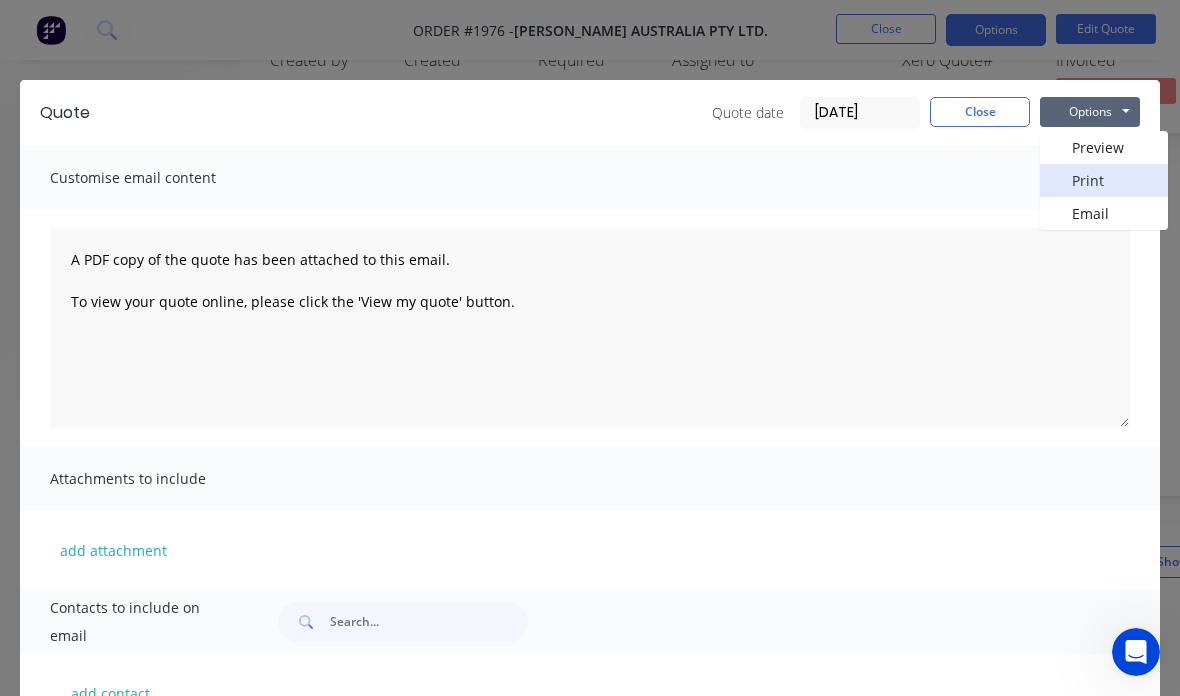 click on "Print" at bounding box center (1104, 180) 